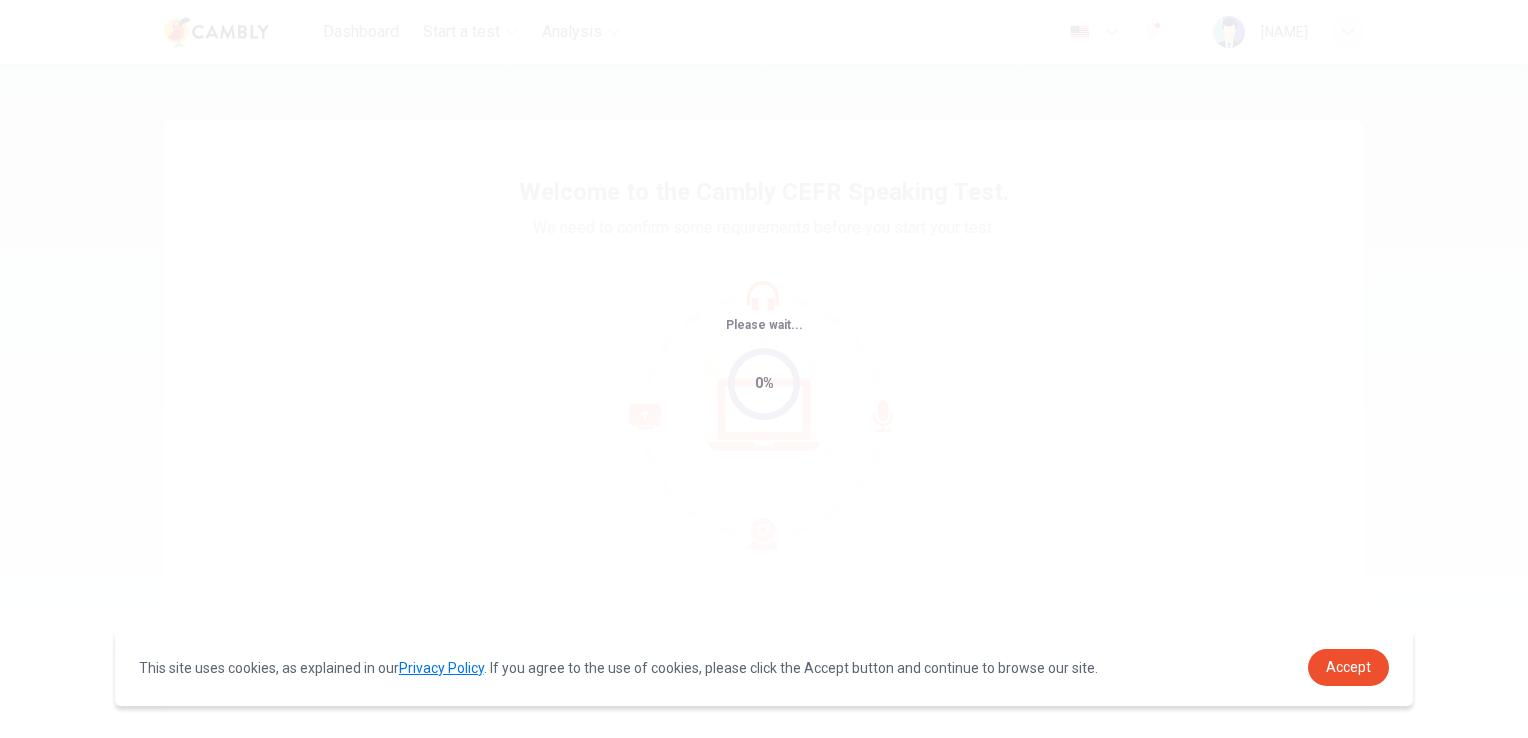 scroll, scrollTop: 0, scrollLeft: 0, axis: both 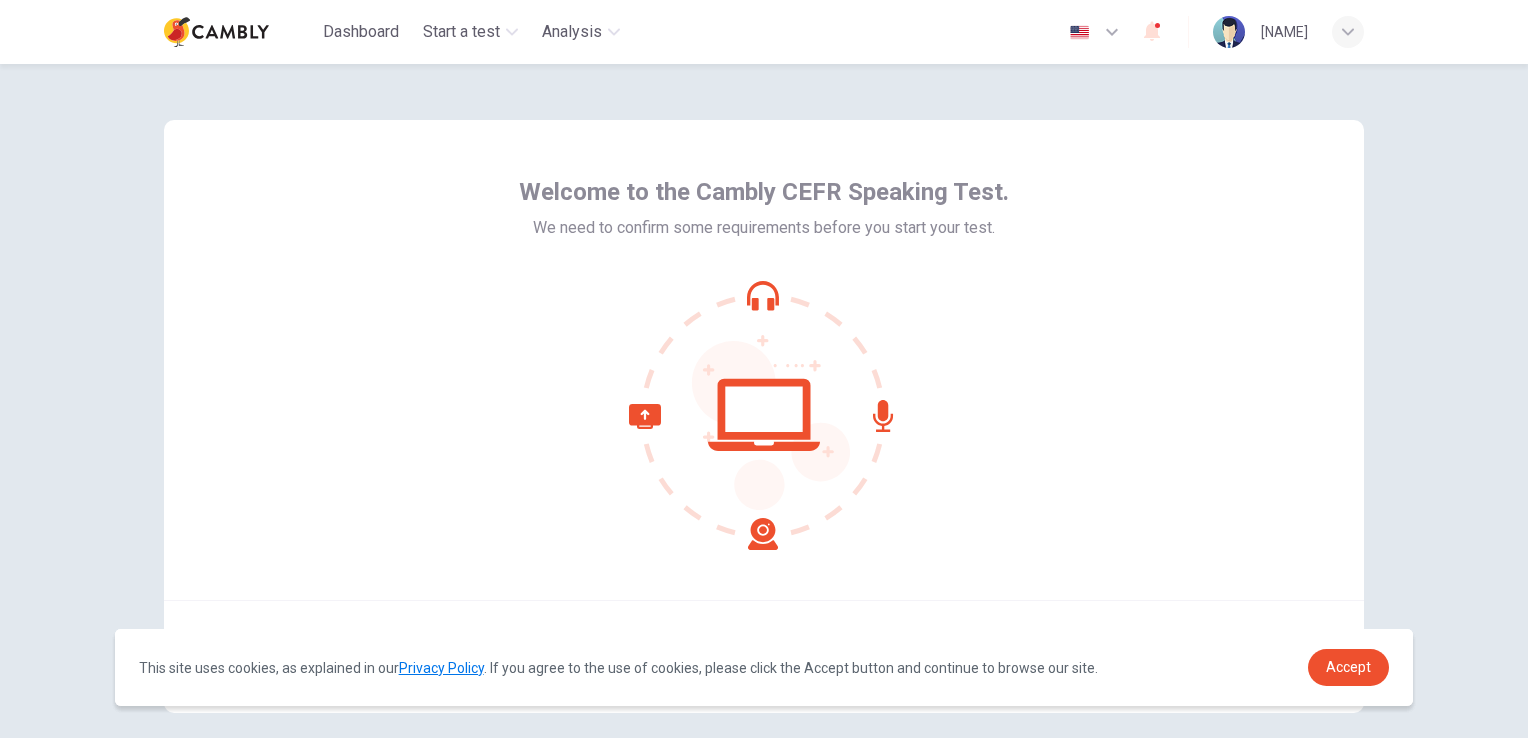 click on "Welcome to the Cambly CEFR Speaking Test. We need to confirm some requirements before you start your test." at bounding box center (764, 360) 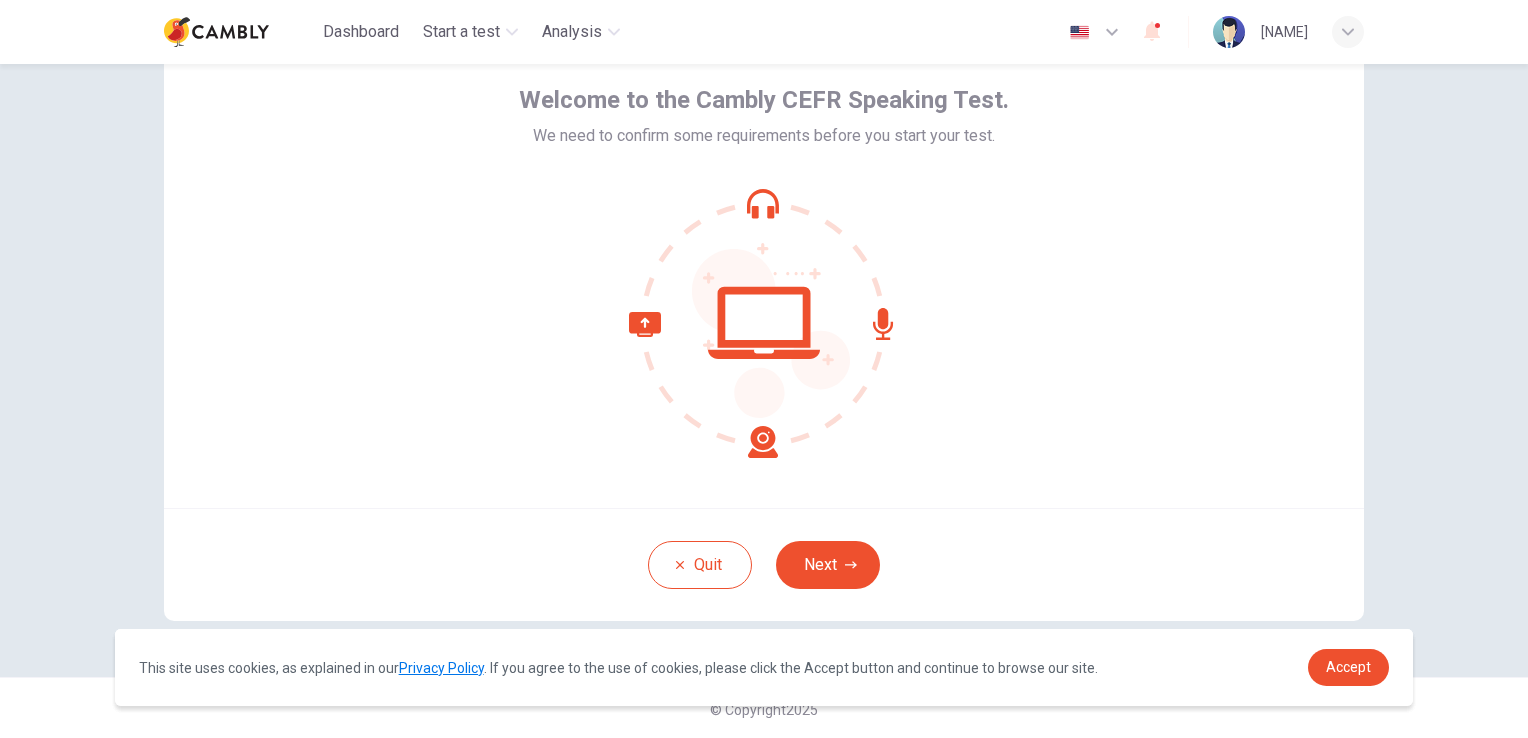 scroll, scrollTop: 94, scrollLeft: 0, axis: vertical 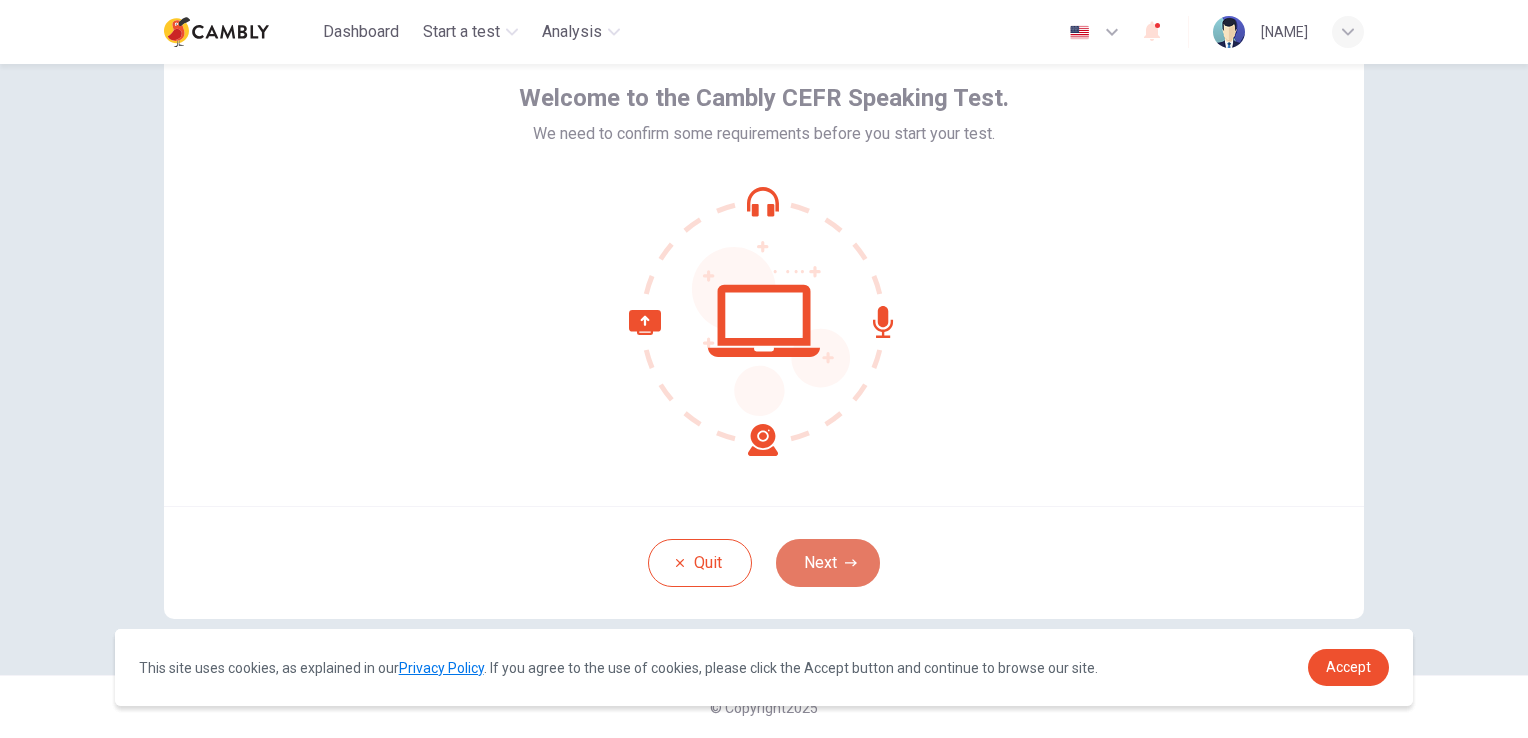 click on "Next" at bounding box center (828, 563) 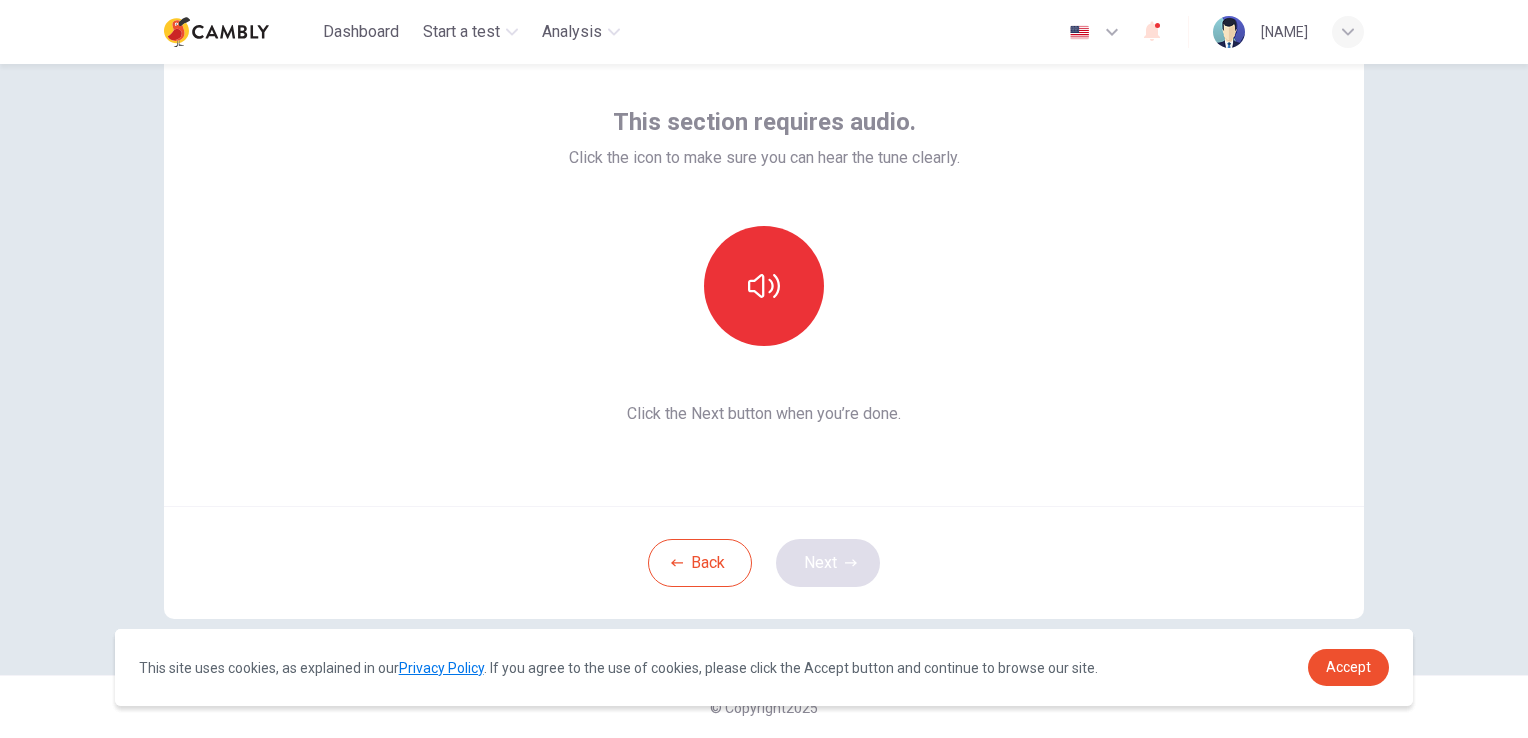 click on "Back Next" at bounding box center (764, 562) 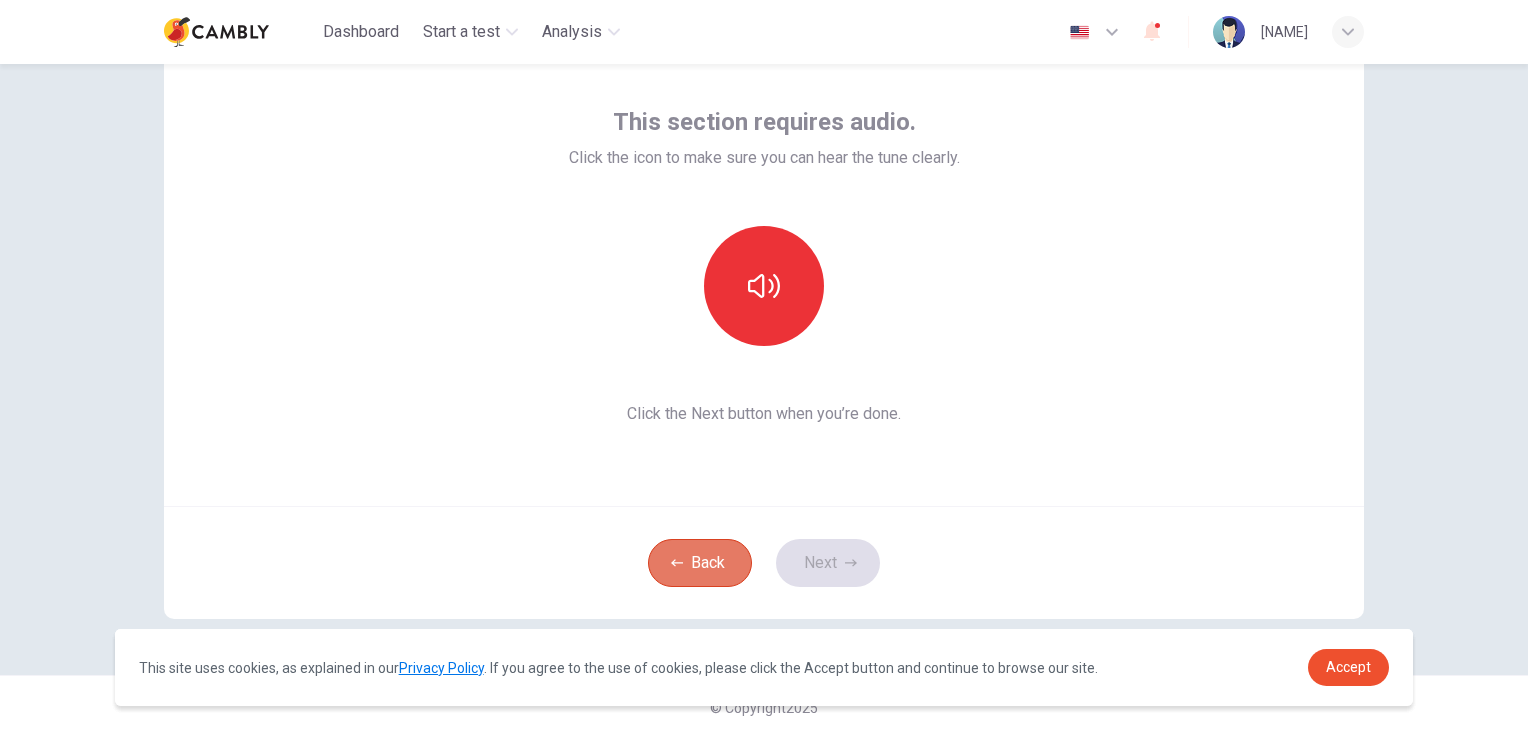 click on "Back" at bounding box center [700, 563] 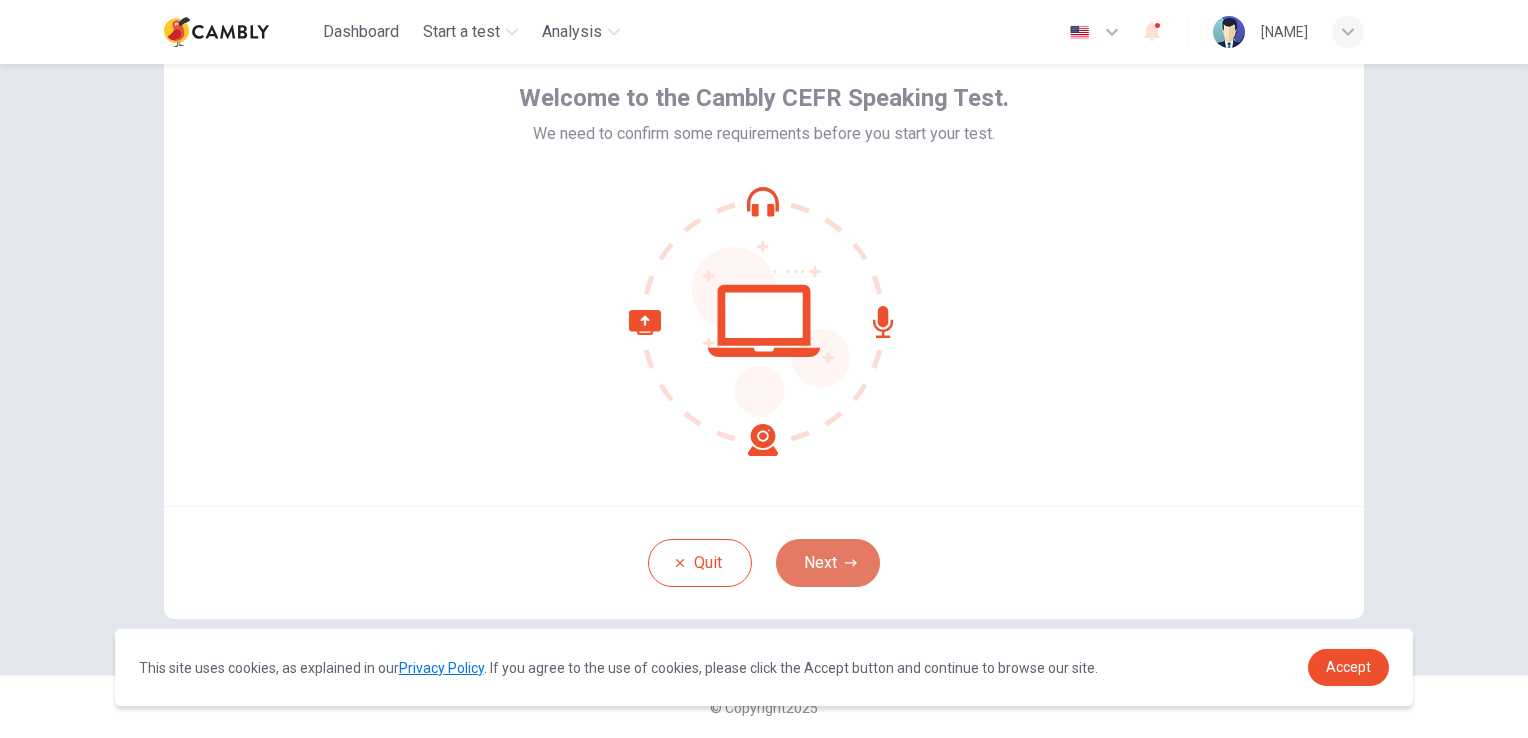 click on "Next" at bounding box center (828, 563) 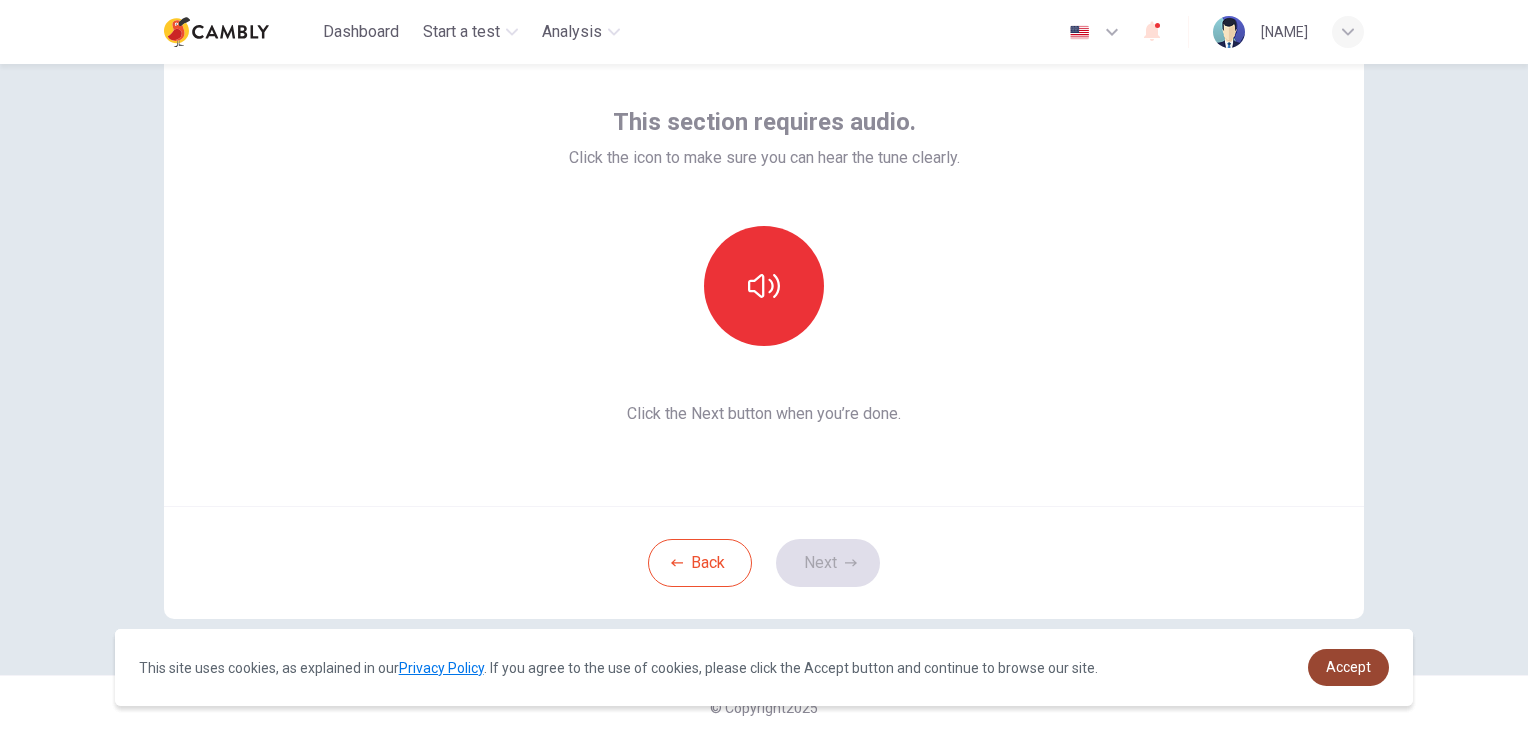 click on "Accept" at bounding box center [1348, 667] 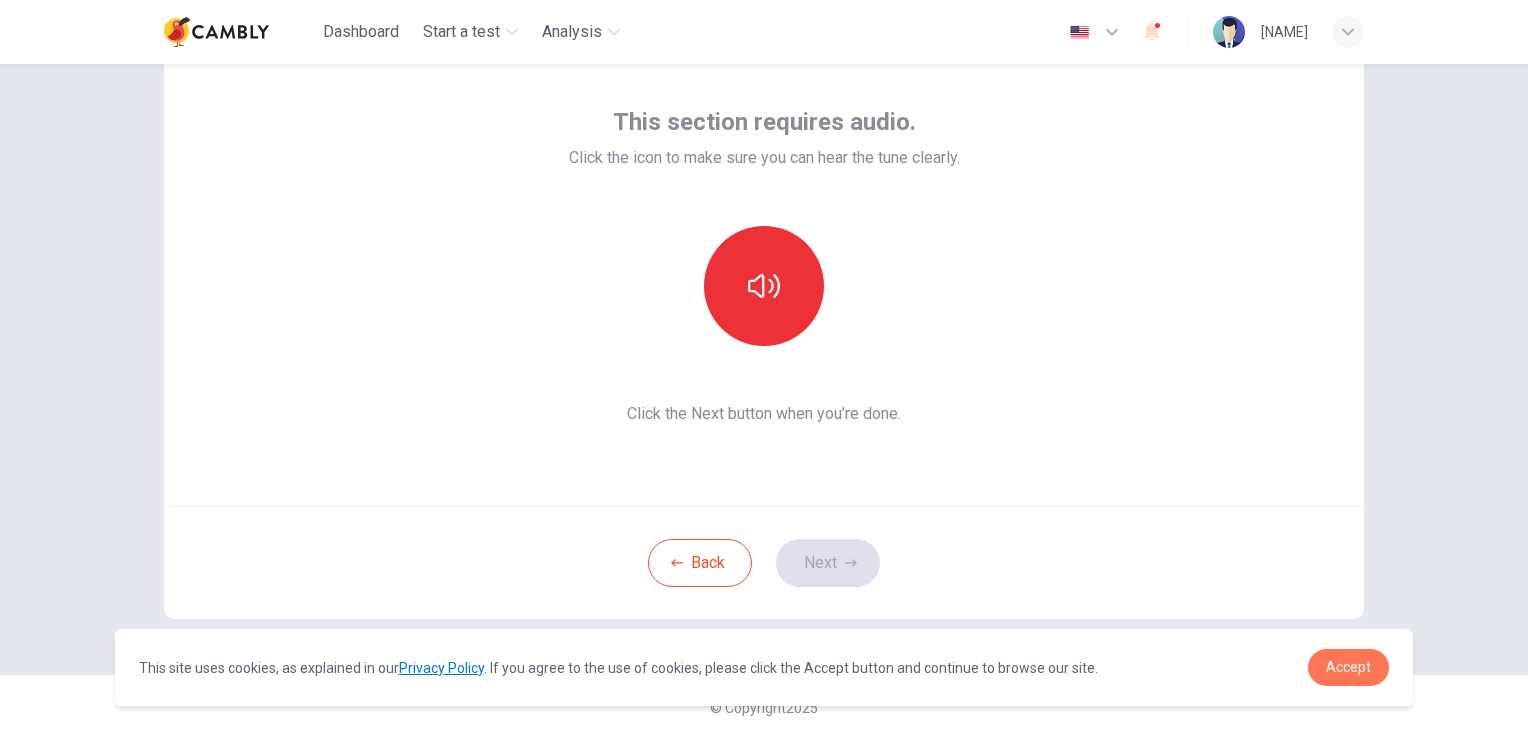click on "Accept" at bounding box center [1348, 667] 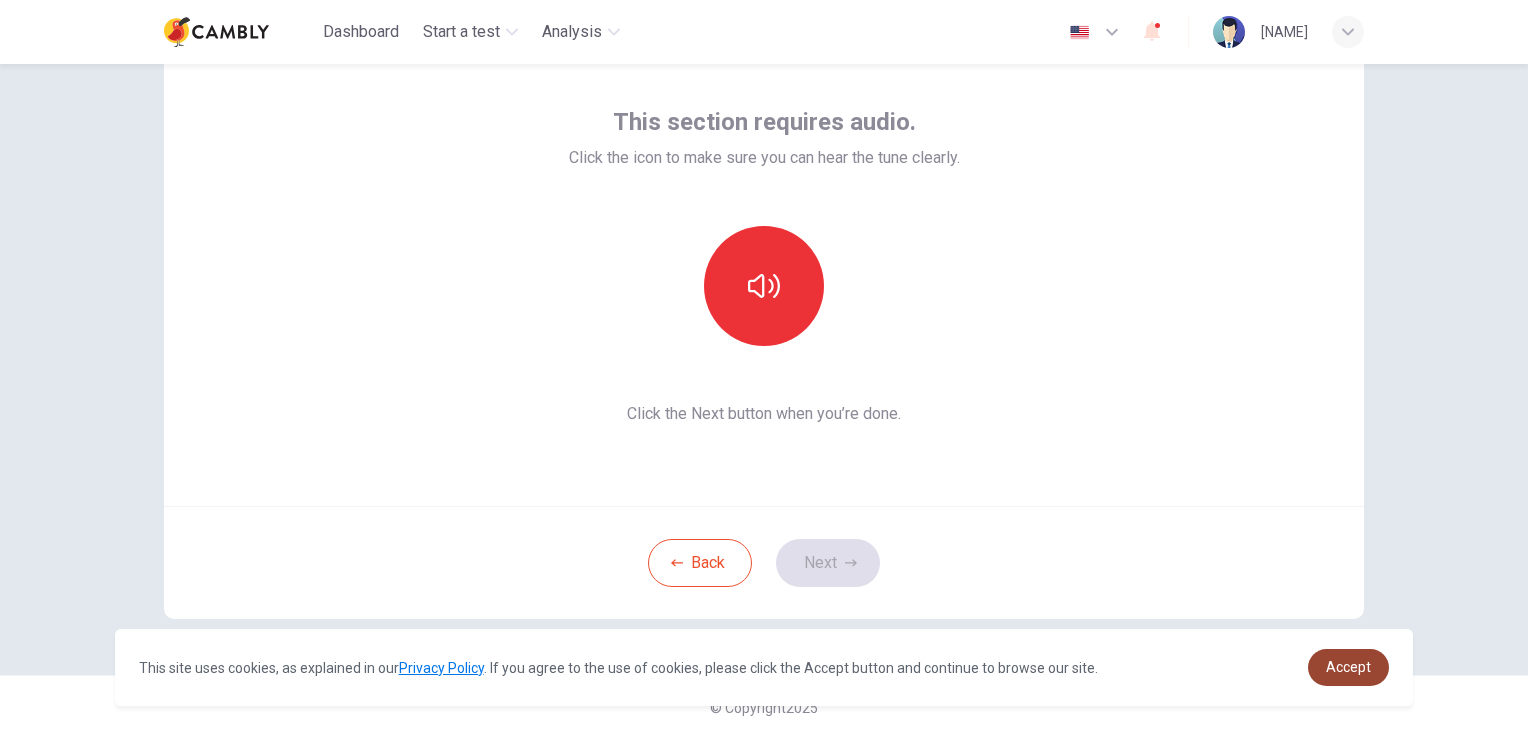 click on "Accept" at bounding box center (1348, 667) 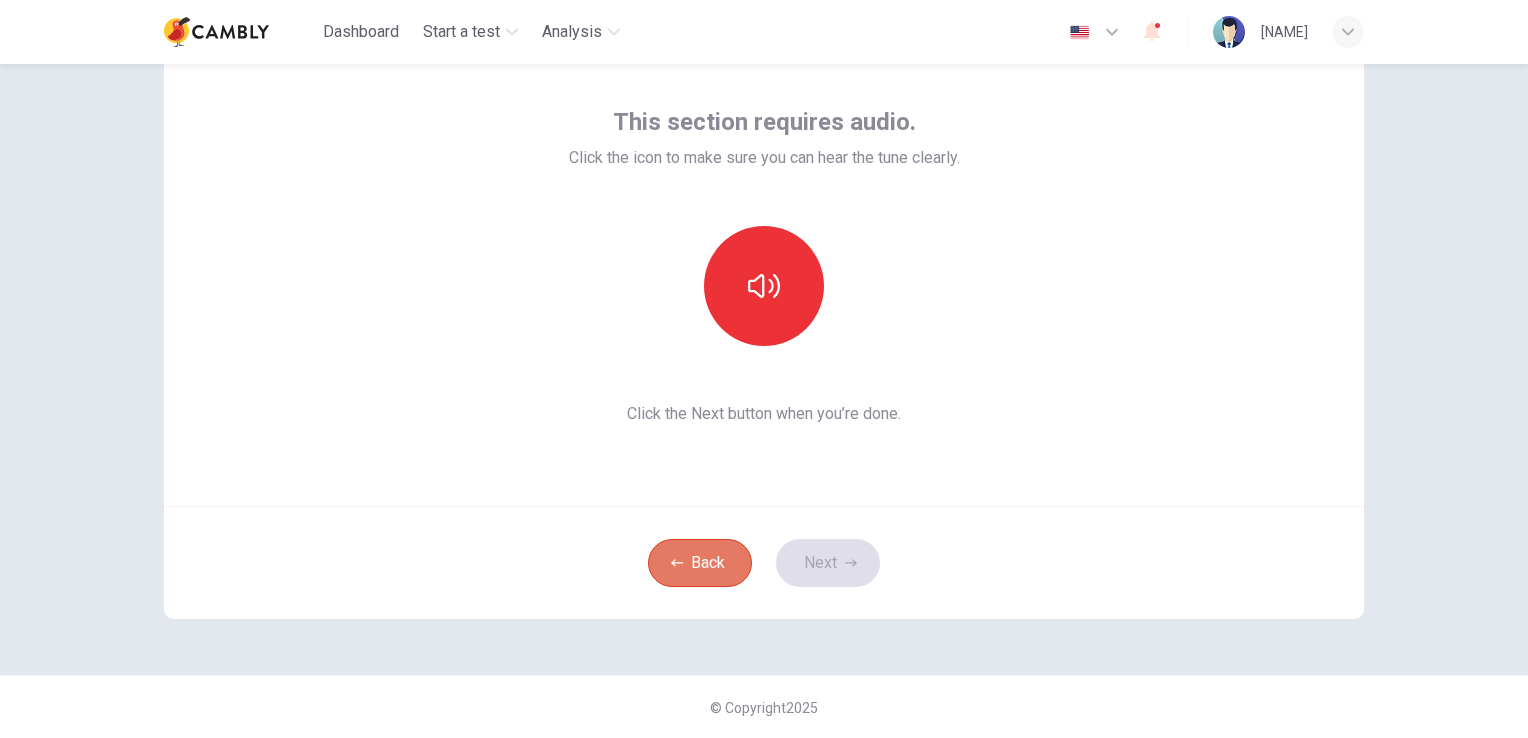 click on "Back" at bounding box center (700, 563) 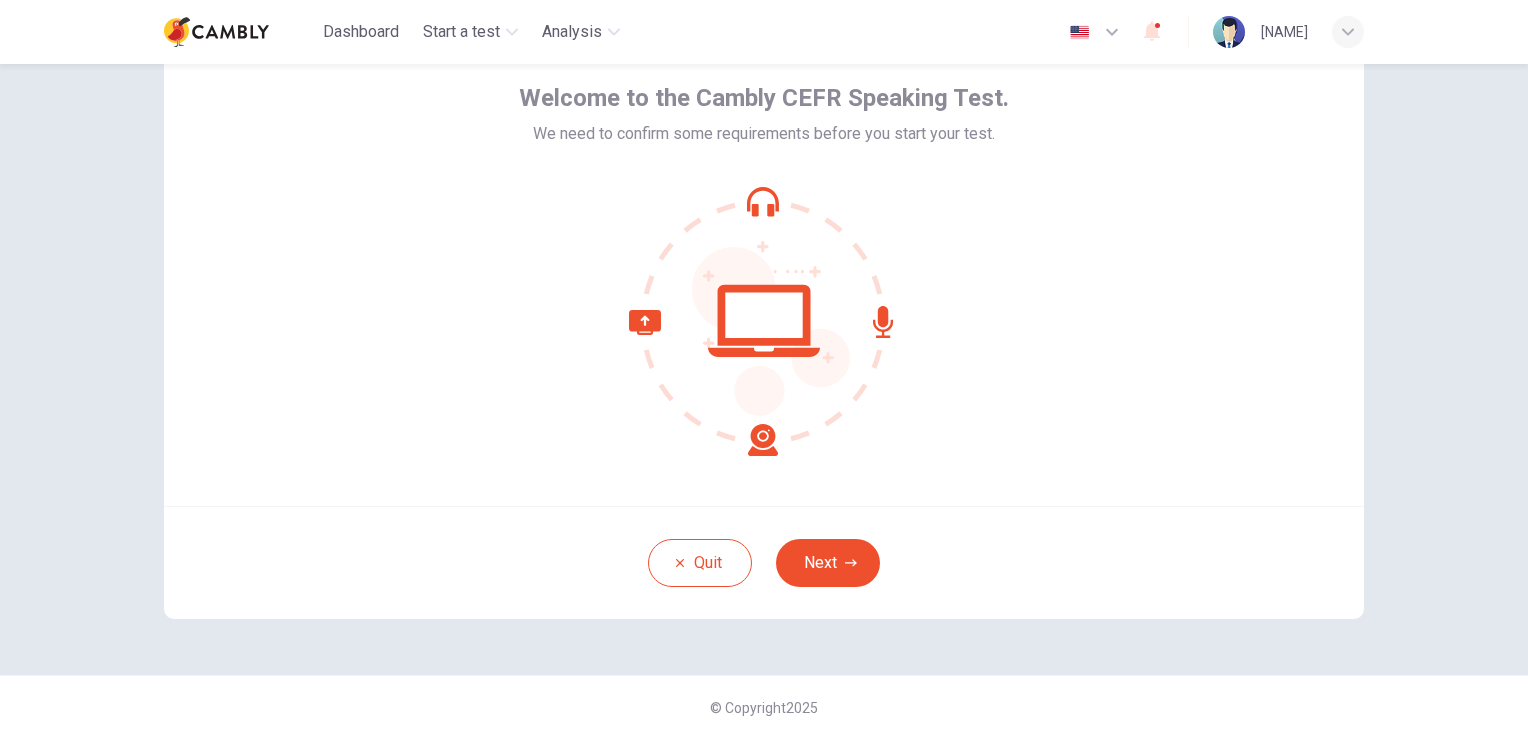 drag, startPoint x: 765, startPoint y: 356, endPoint x: 752, endPoint y: 305, distance: 52.63079 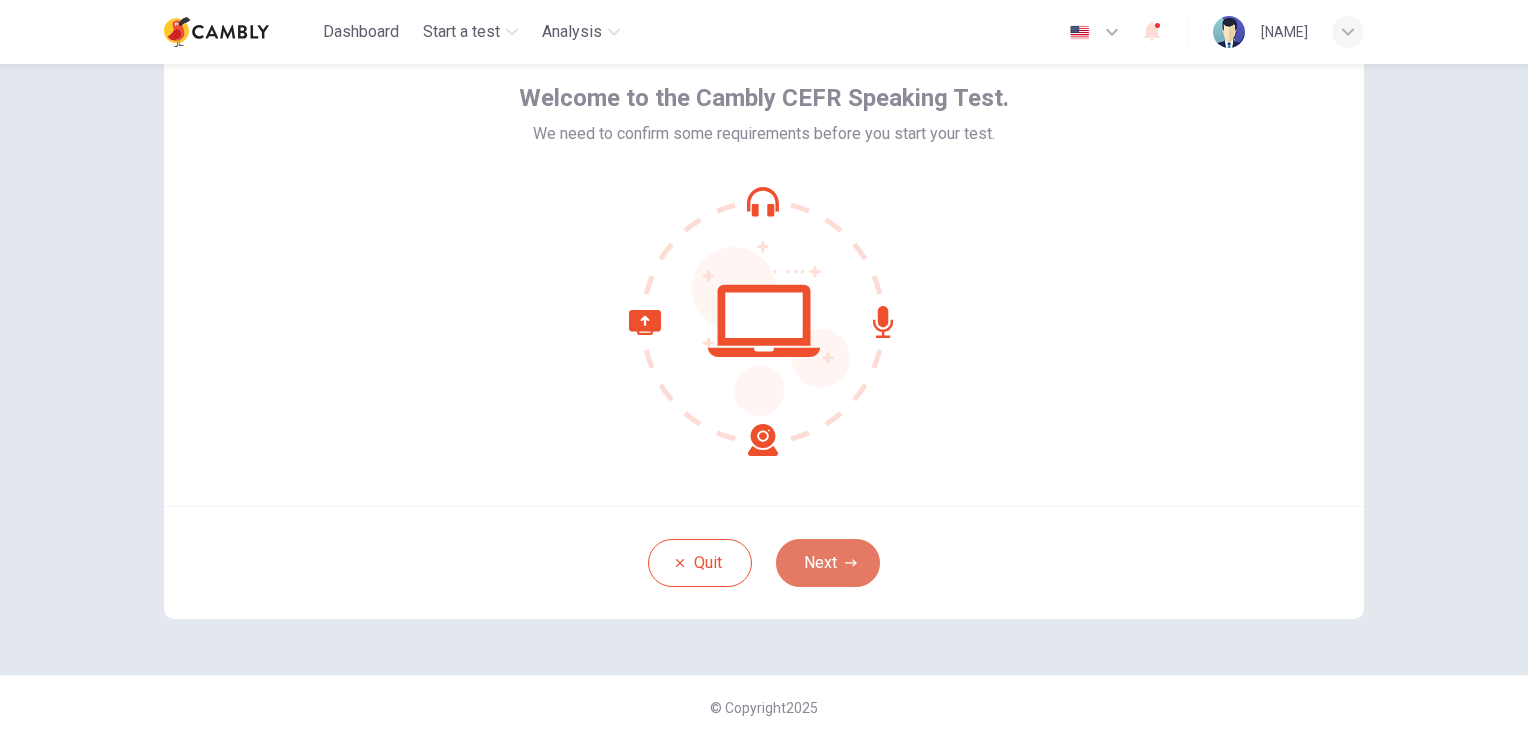 click on "Next" at bounding box center (828, 563) 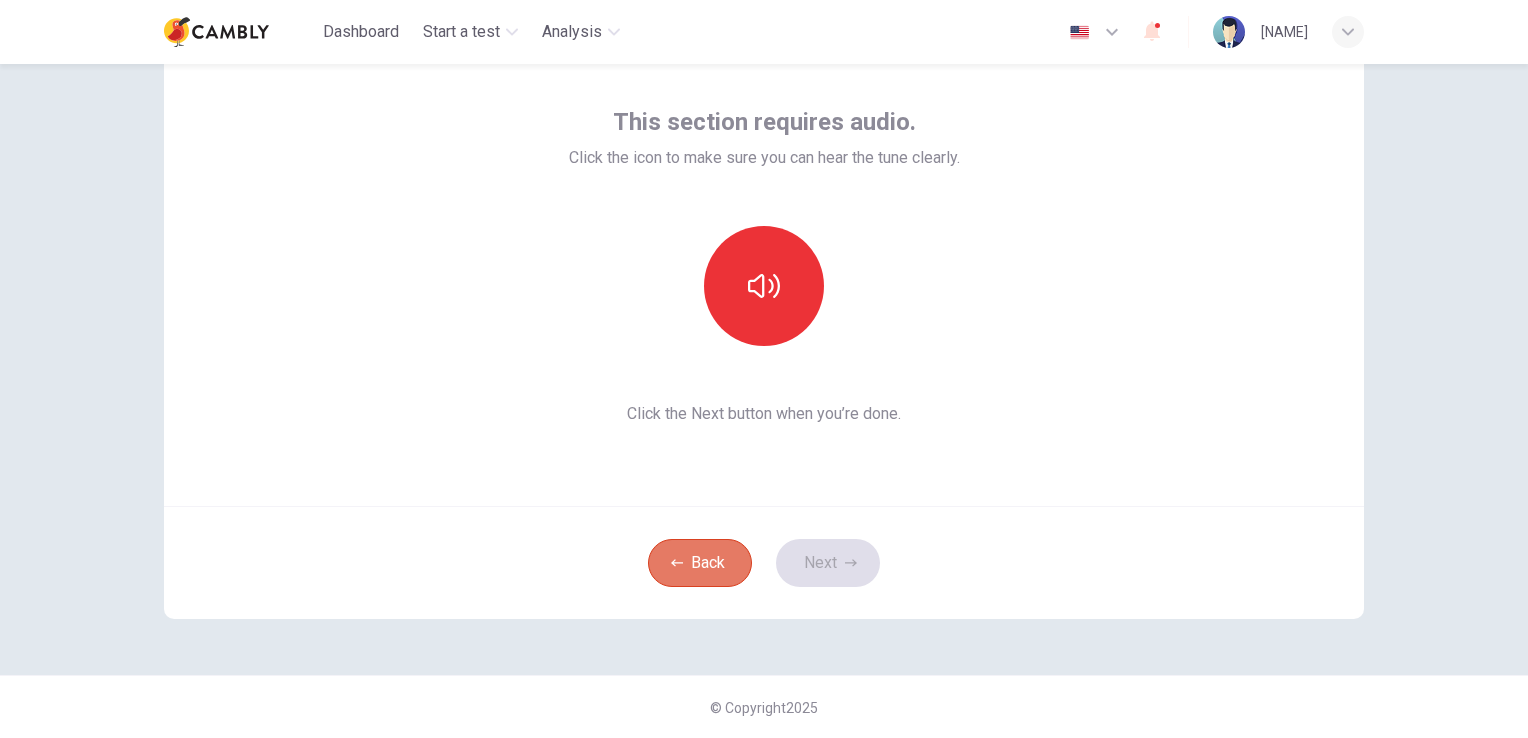 click on "Back" at bounding box center [700, 563] 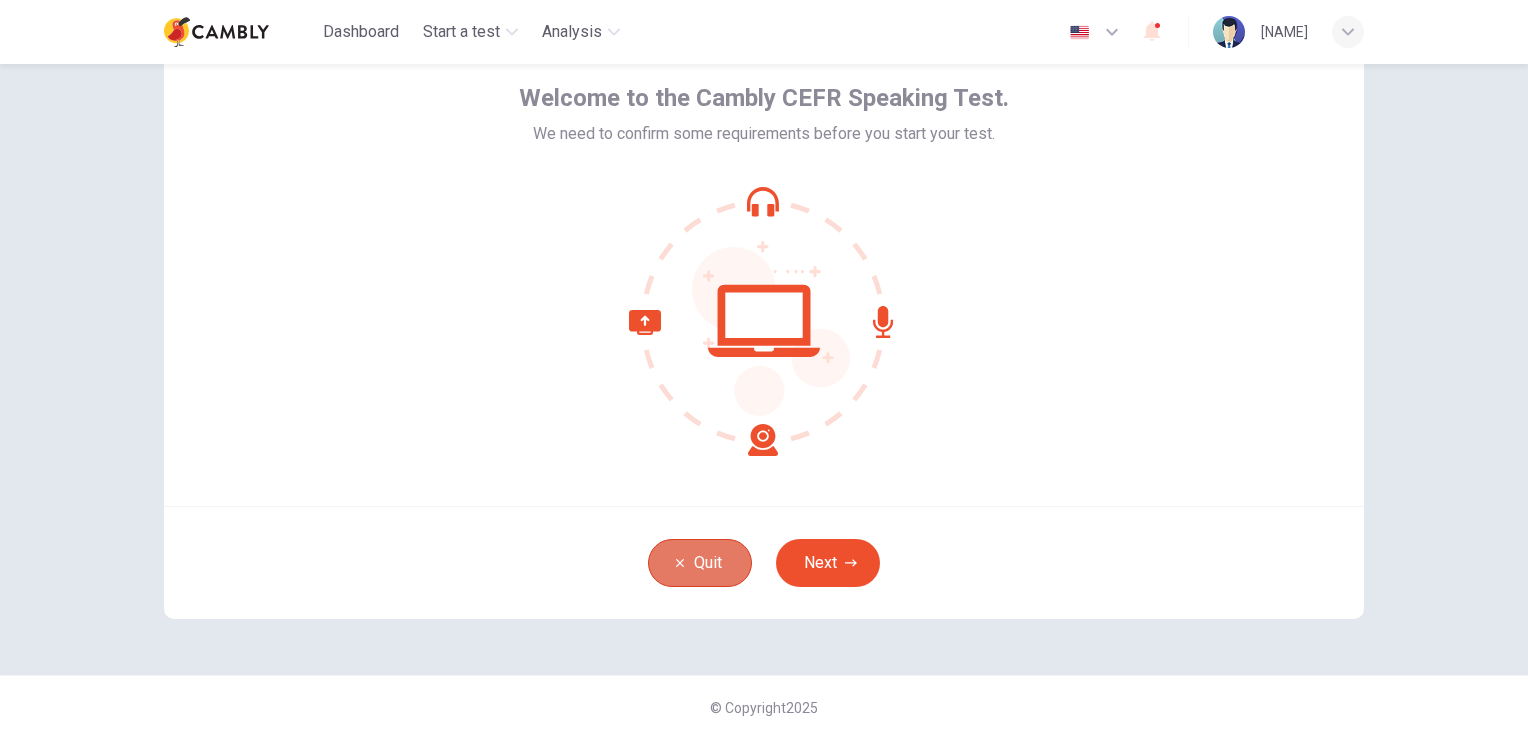 click on "Quit" at bounding box center (700, 563) 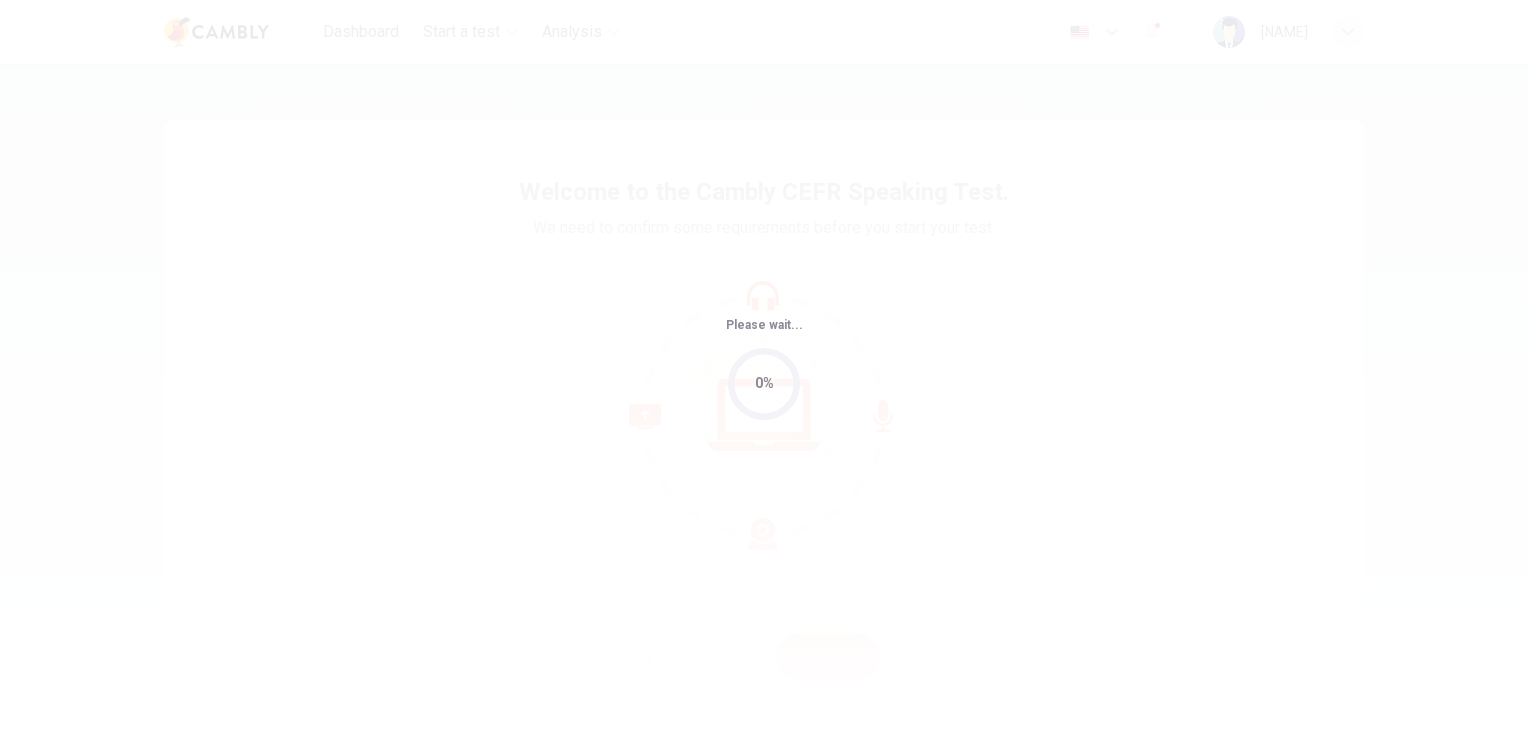scroll, scrollTop: 0, scrollLeft: 0, axis: both 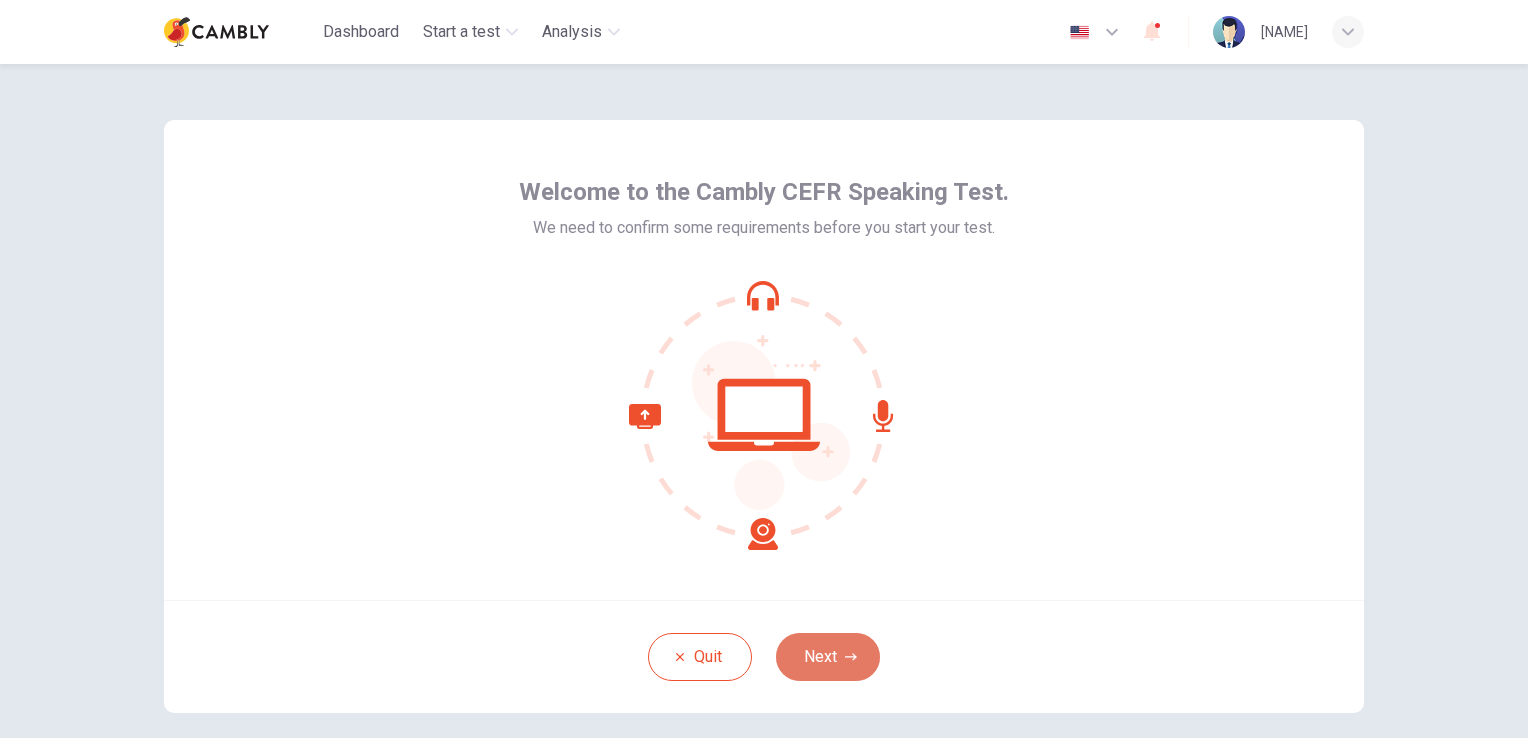 click on "Next" at bounding box center (828, 657) 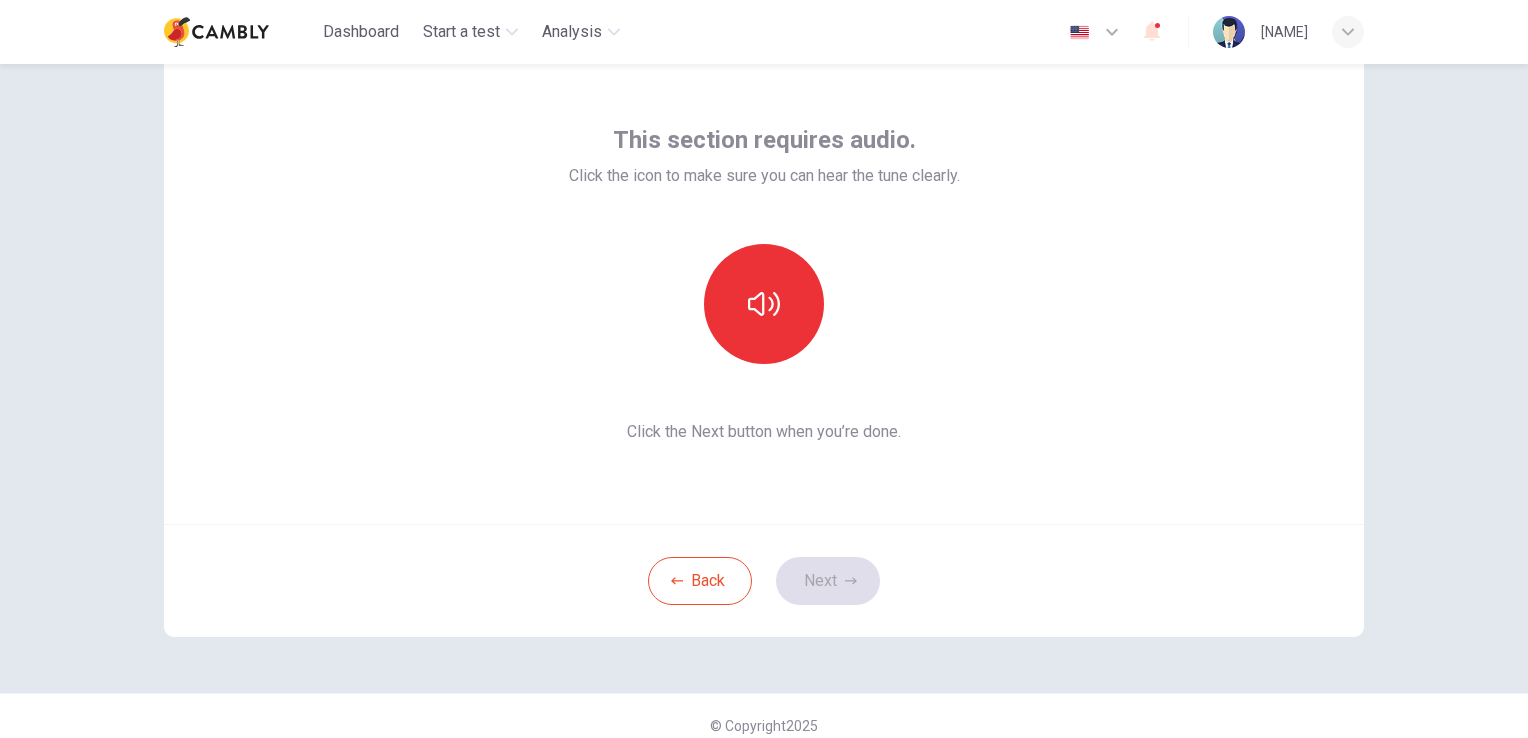 scroll, scrollTop: 94, scrollLeft: 0, axis: vertical 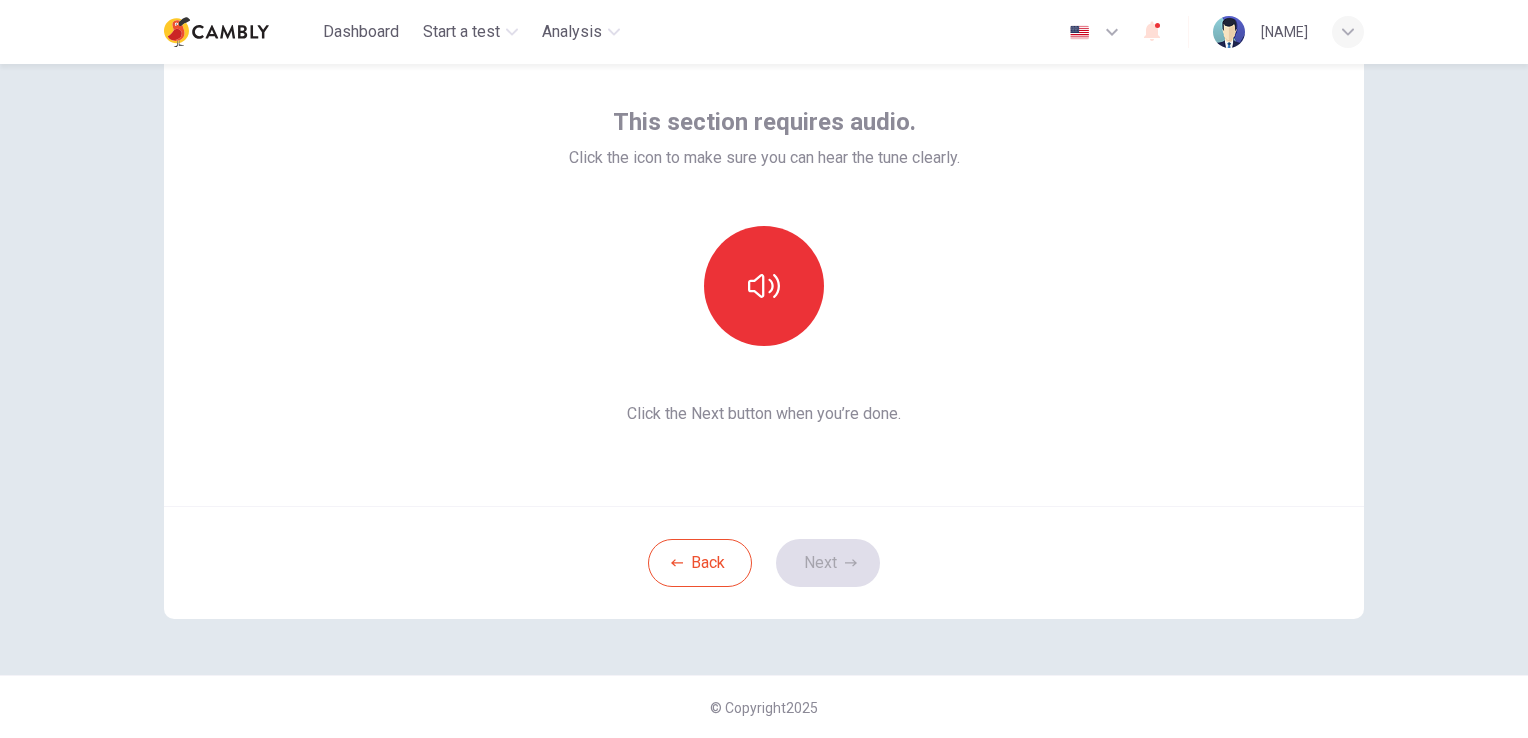 click on "Back Next" at bounding box center [764, 562] 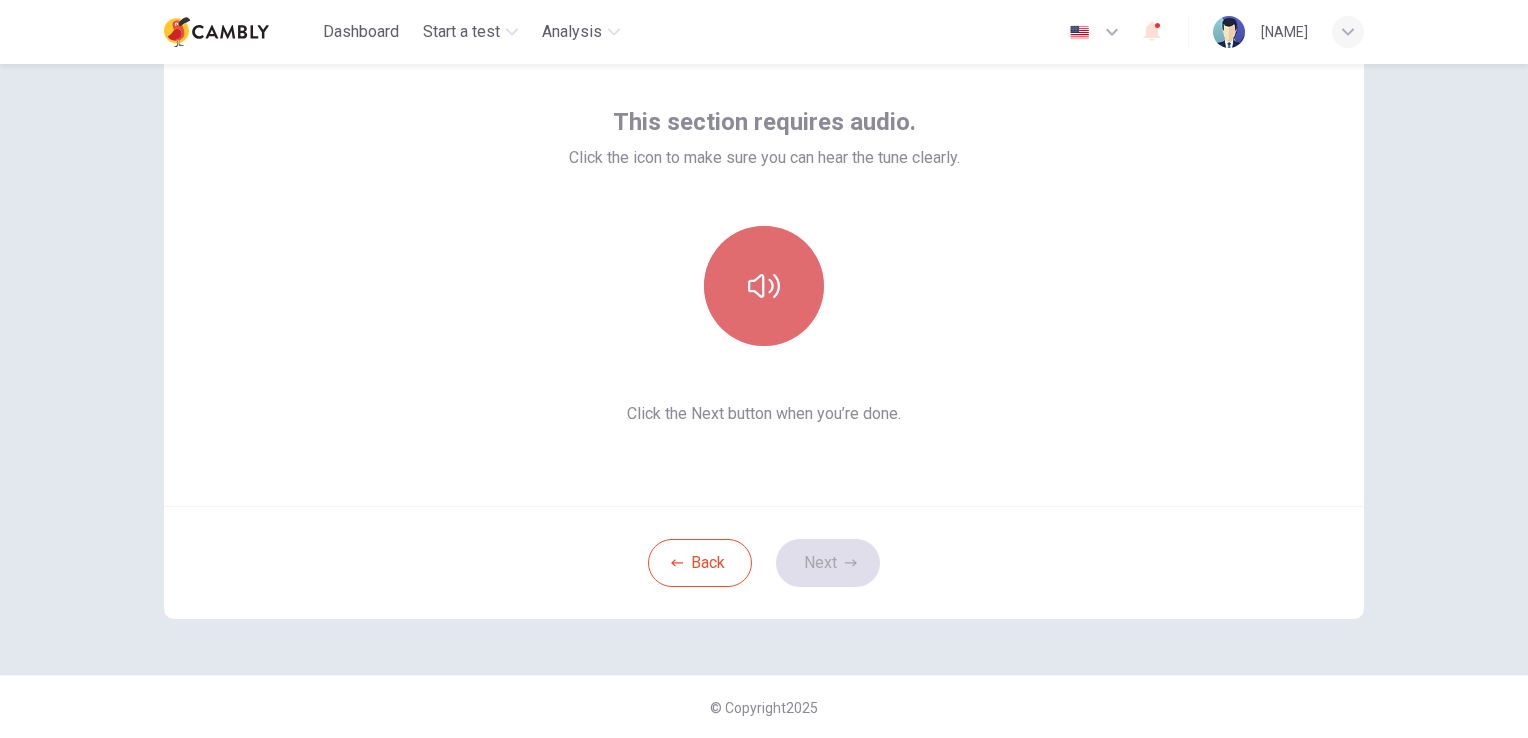 click 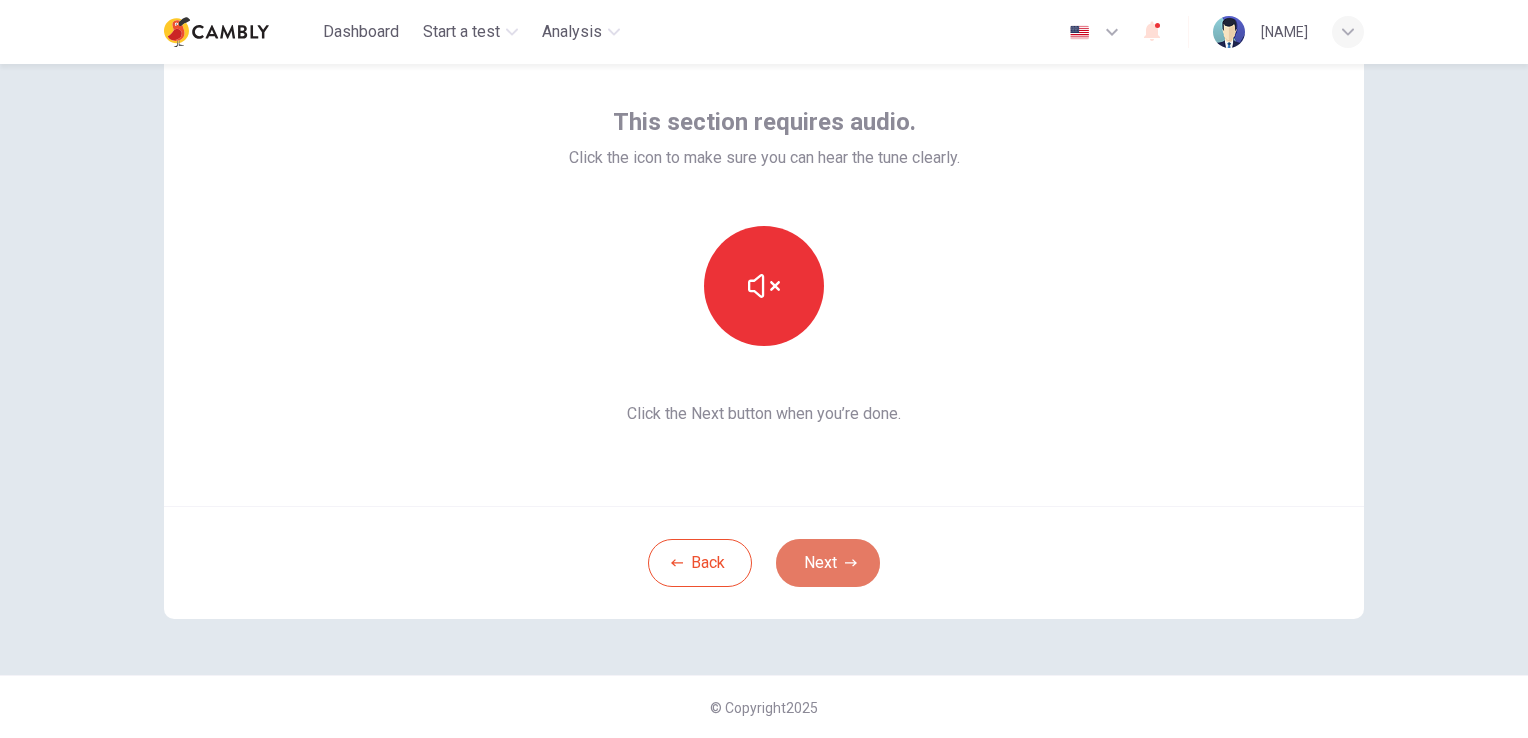 click on "Next" at bounding box center (828, 563) 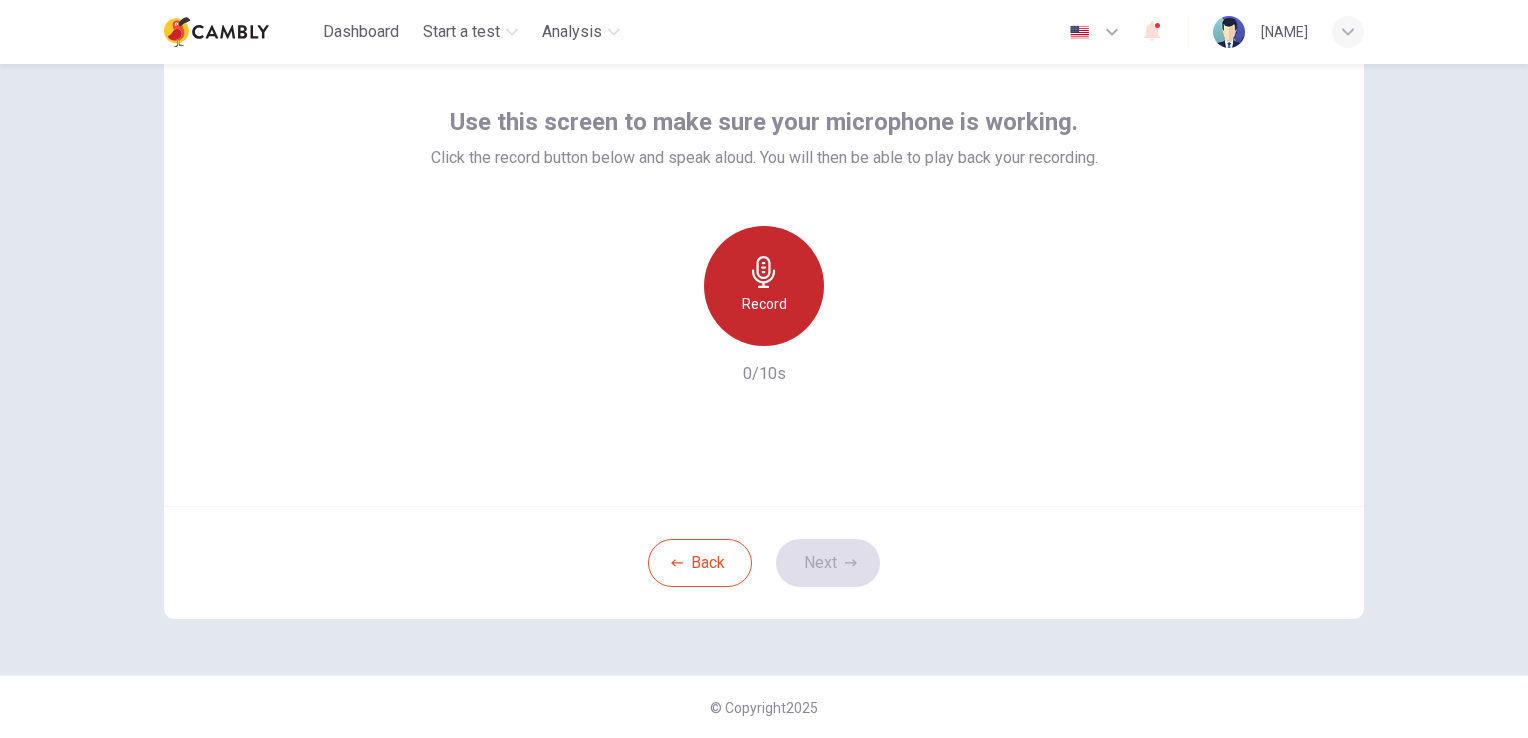 click on "Record" at bounding box center [764, 304] 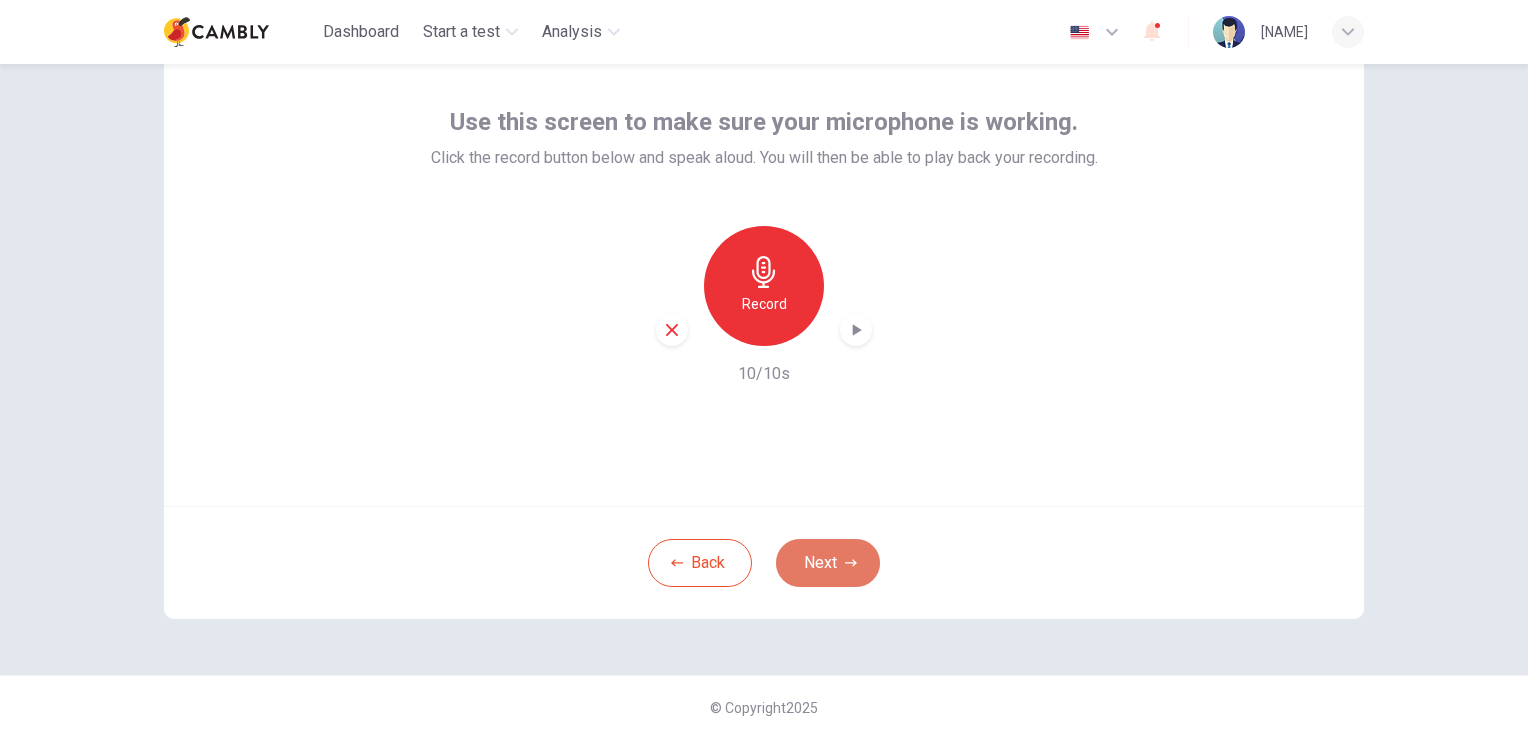 click on "Next" at bounding box center [828, 563] 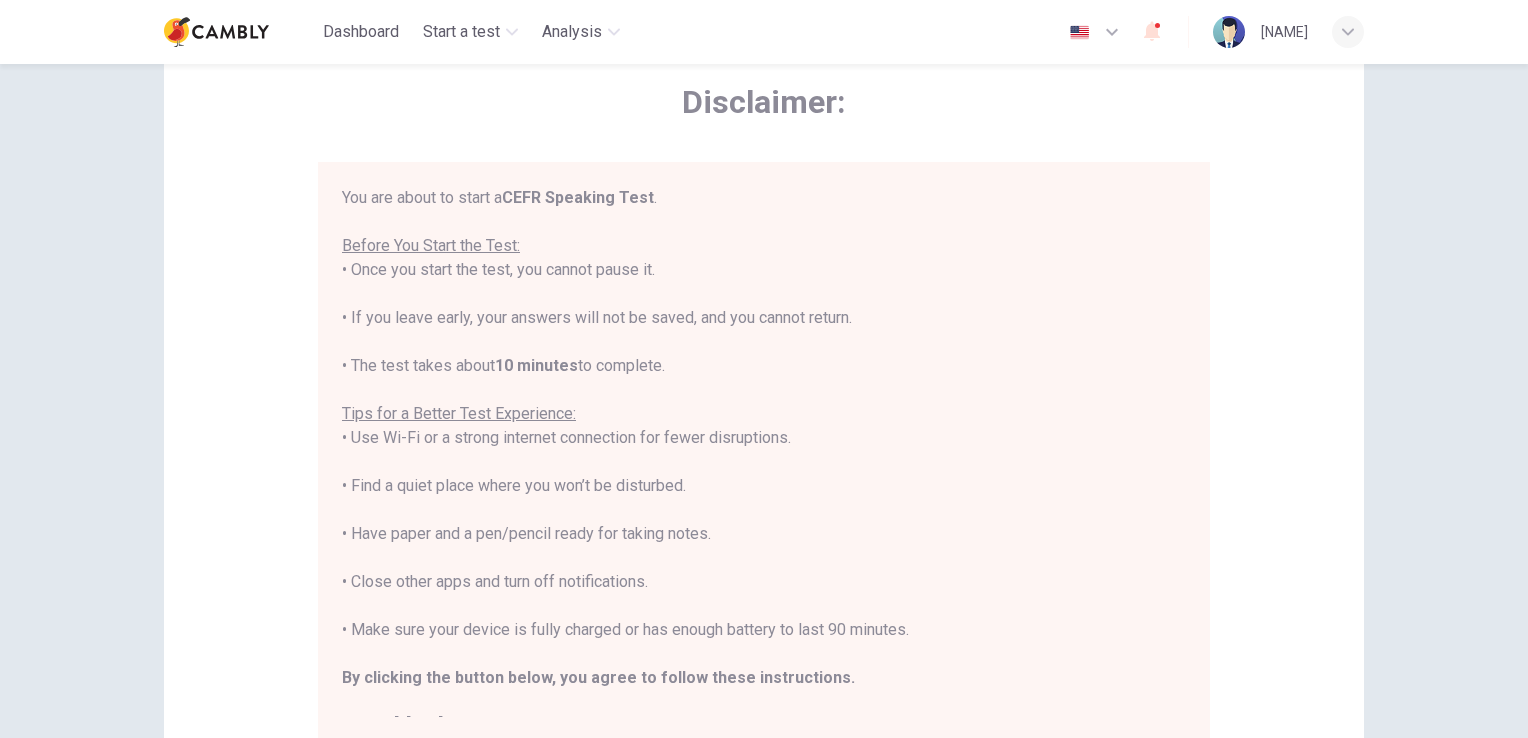 scroll, scrollTop: 23, scrollLeft: 0, axis: vertical 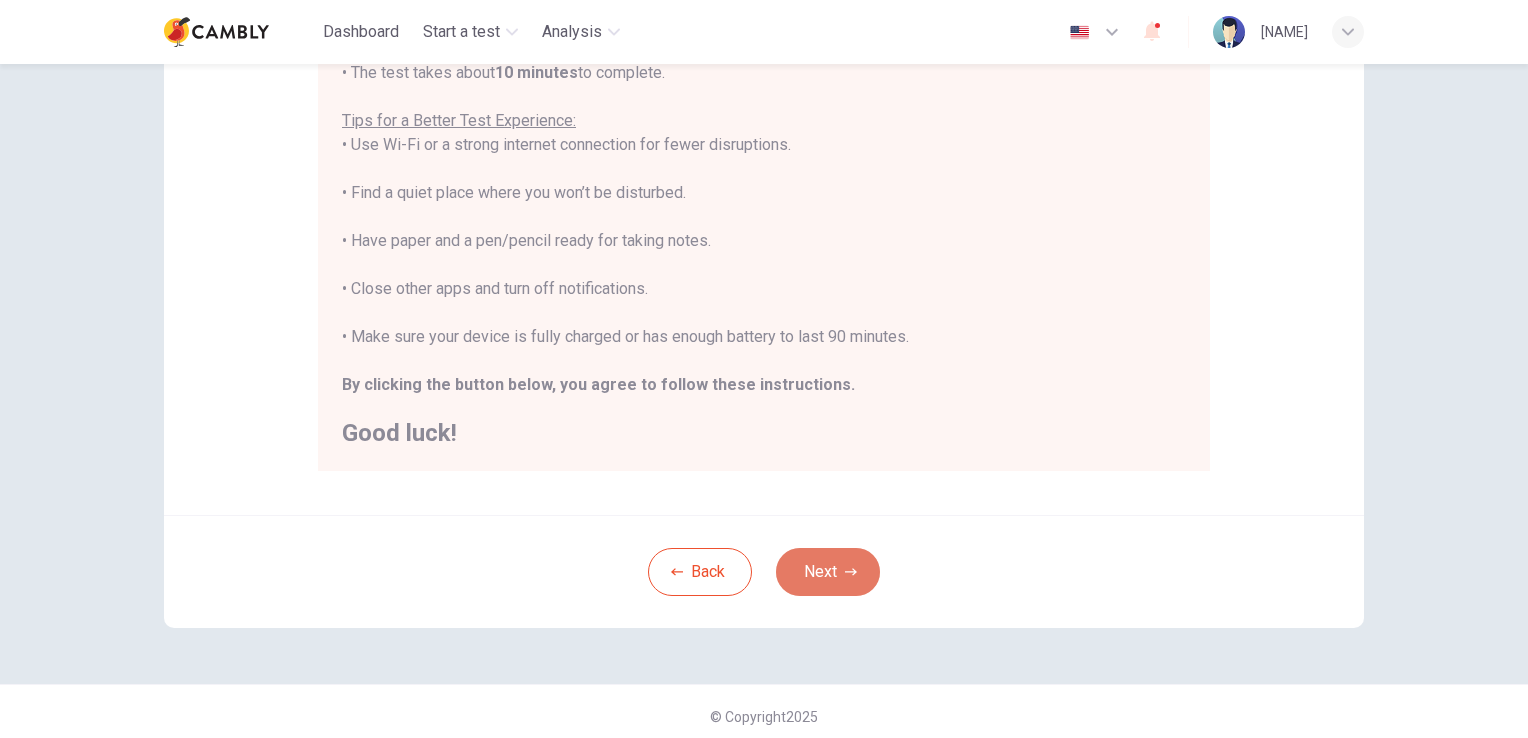 click on "Next" at bounding box center (828, 572) 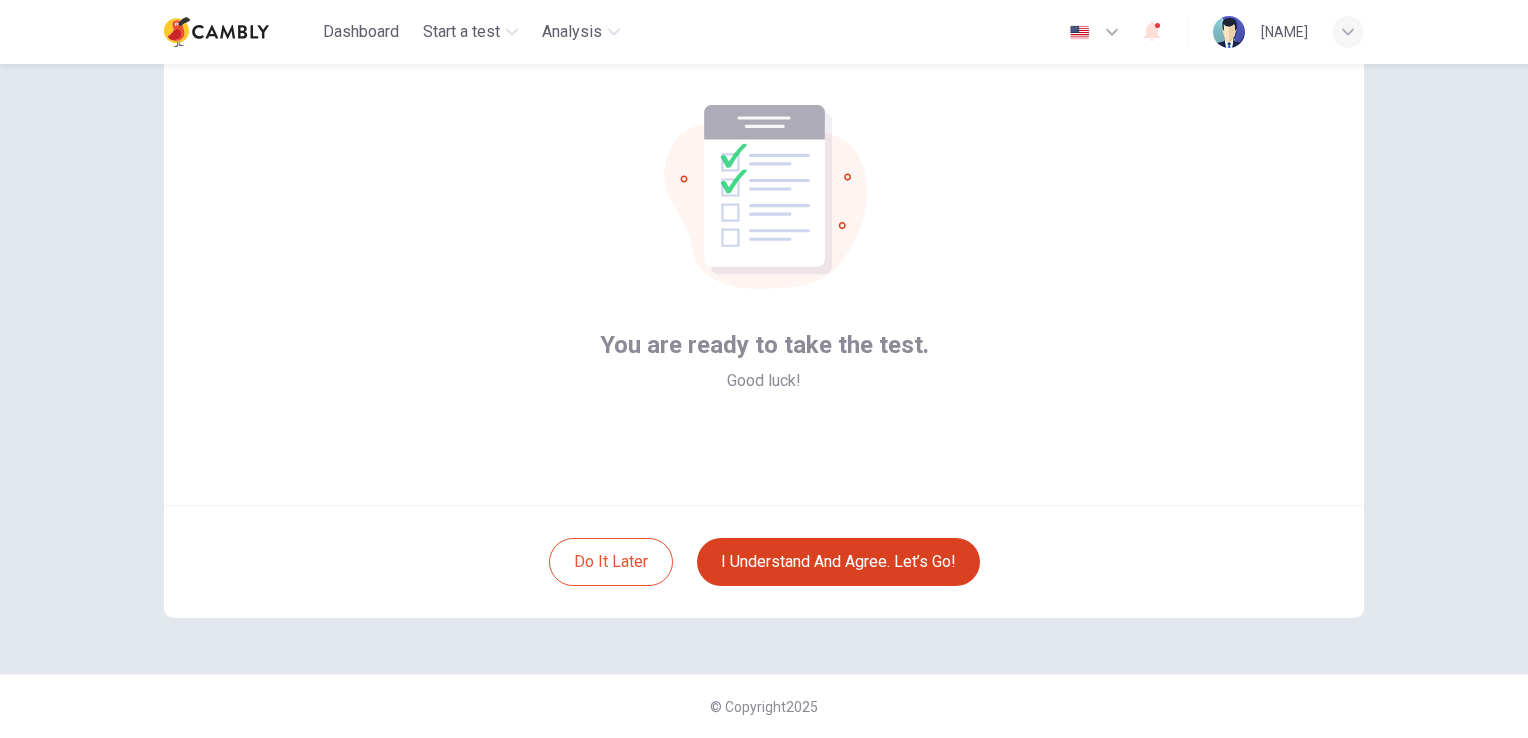 scroll, scrollTop: 94, scrollLeft: 0, axis: vertical 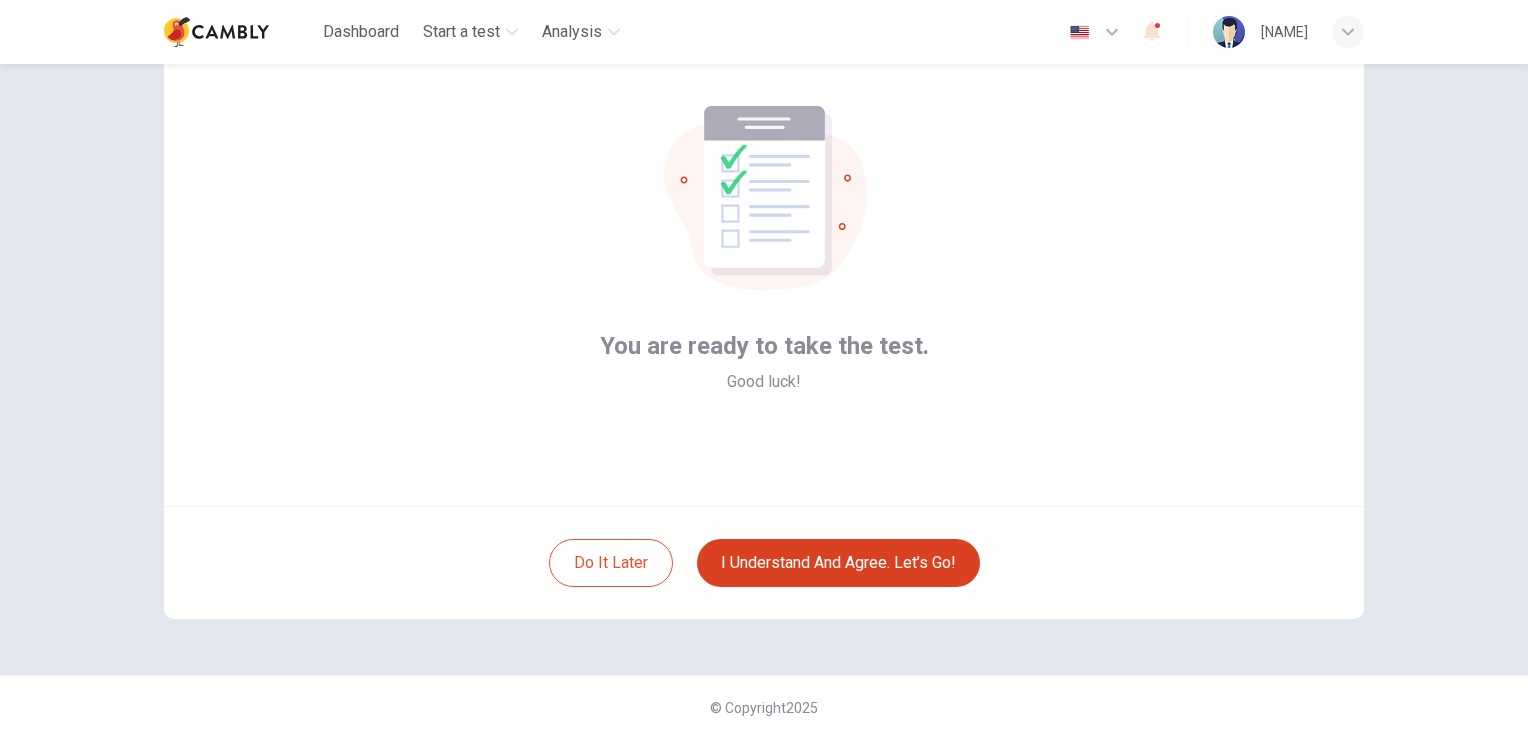 click on "I understand and agree. Let’s go!" at bounding box center [838, 563] 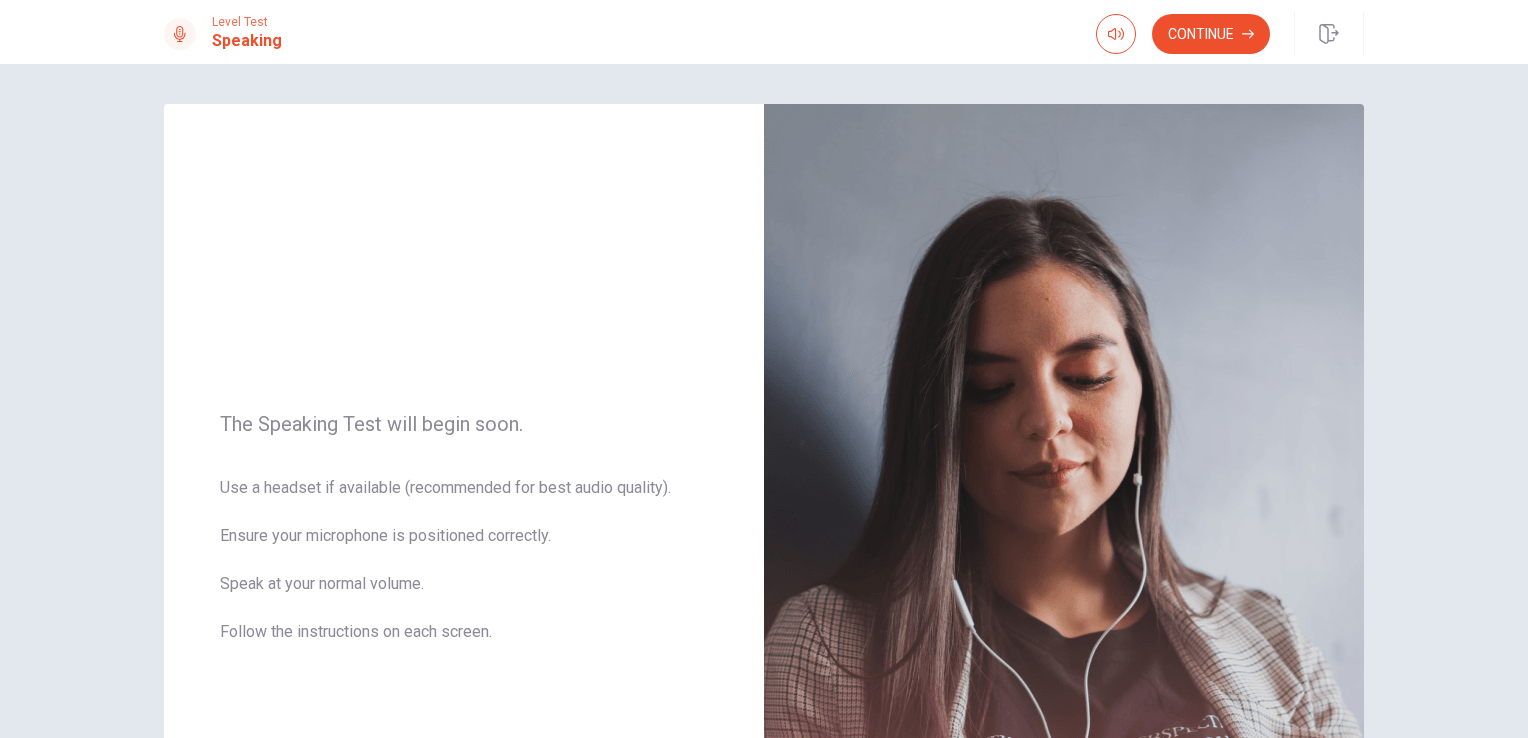 scroll, scrollTop: 341, scrollLeft: 0, axis: vertical 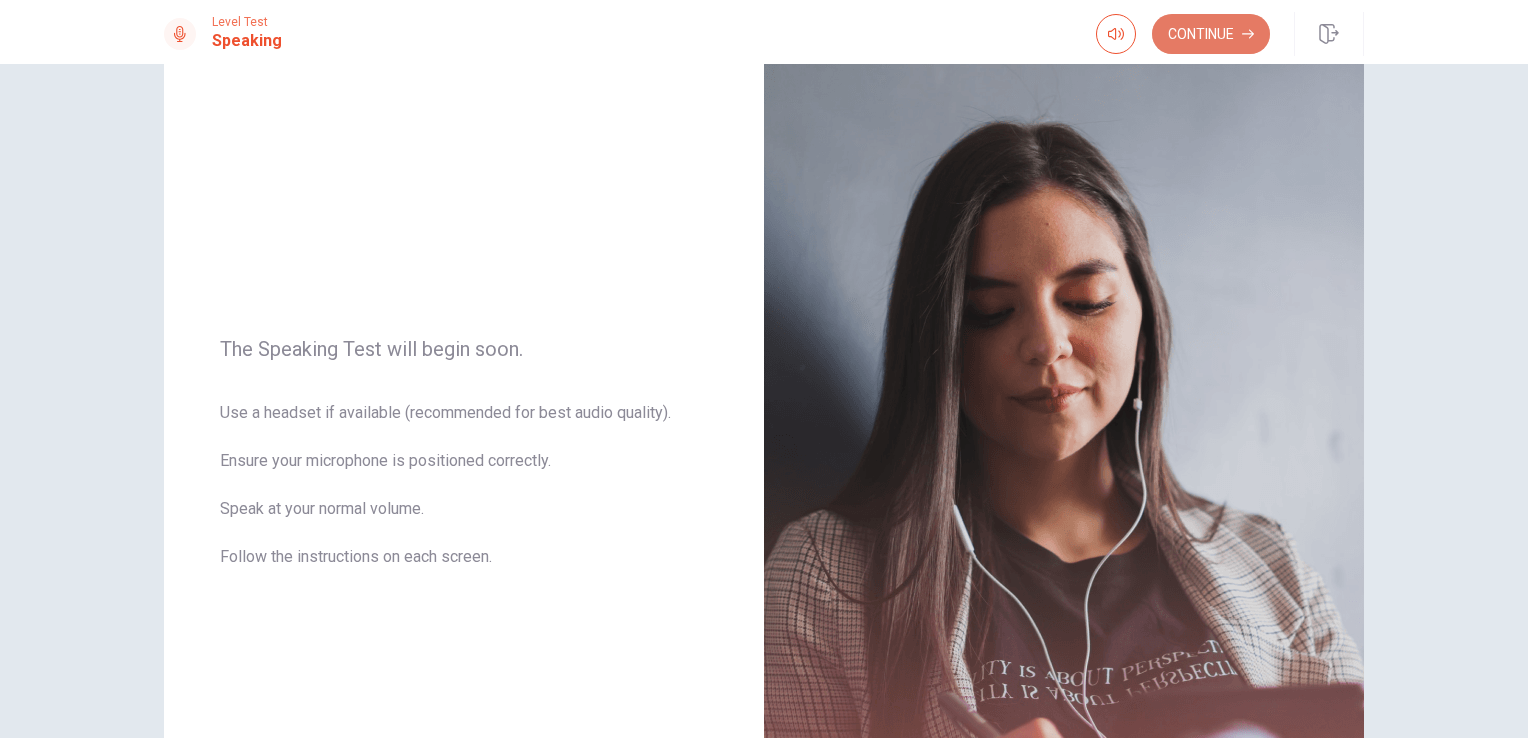 click on "Continue" at bounding box center (1211, 34) 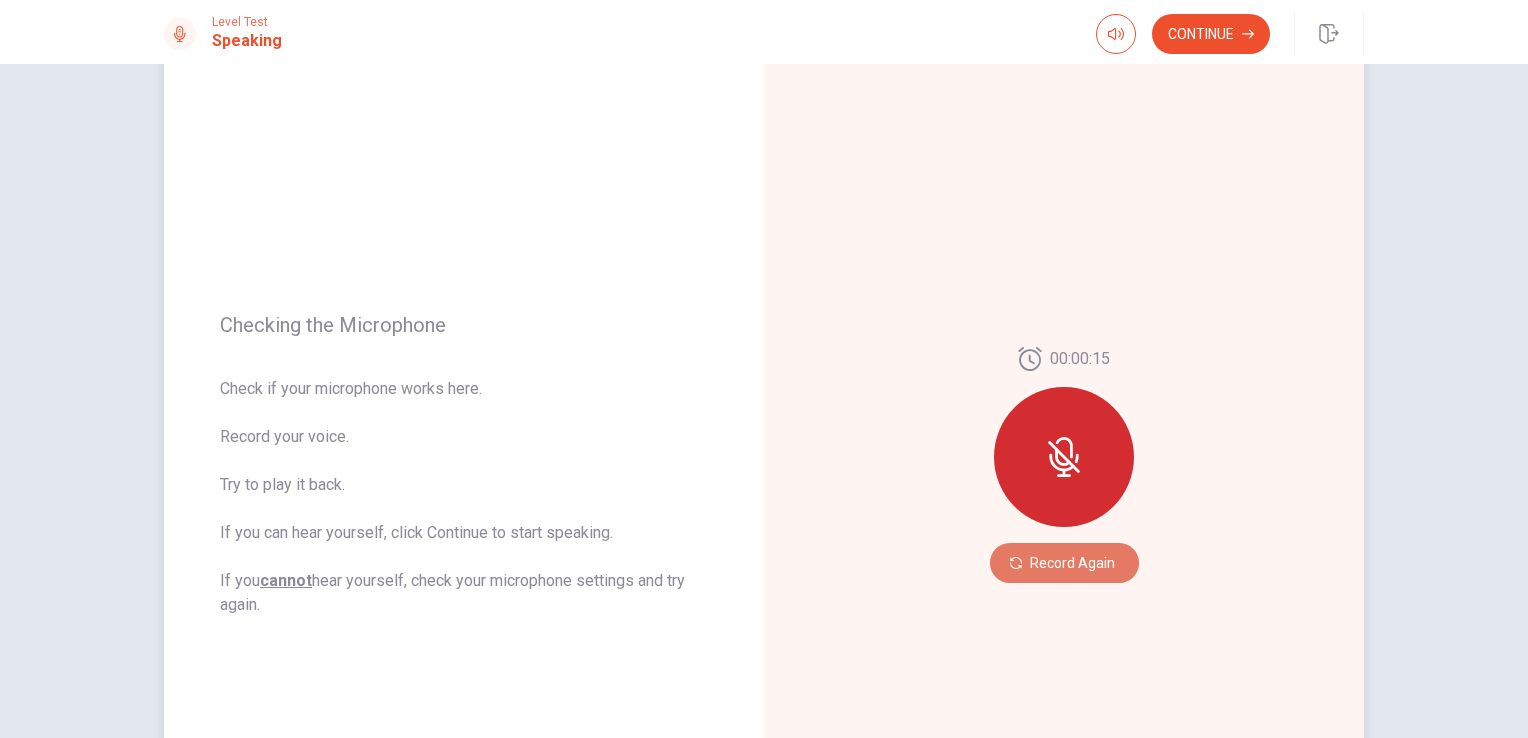click on "Record Again" at bounding box center [1064, 563] 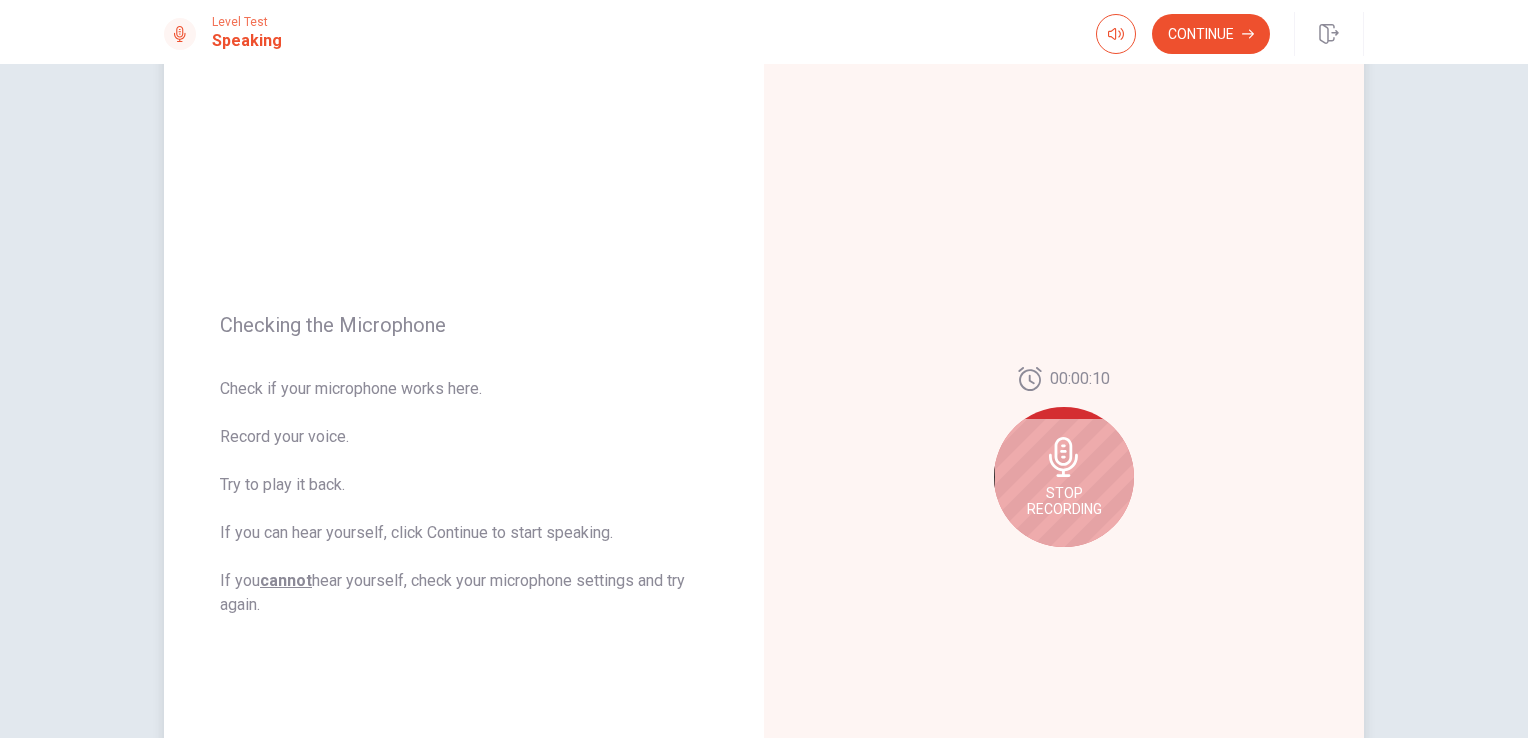 click on "Stop   Recording" at bounding box center [1064, 501] 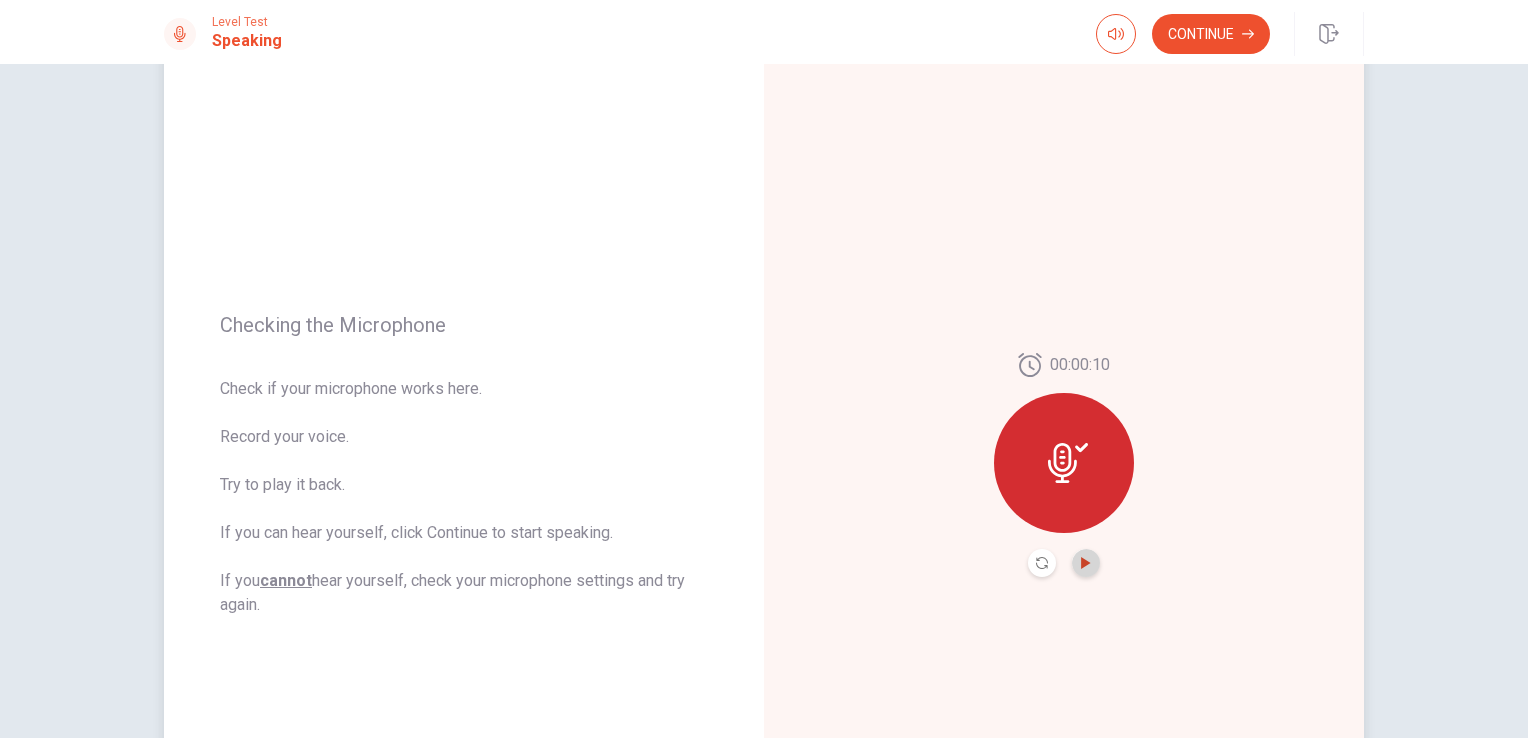 click 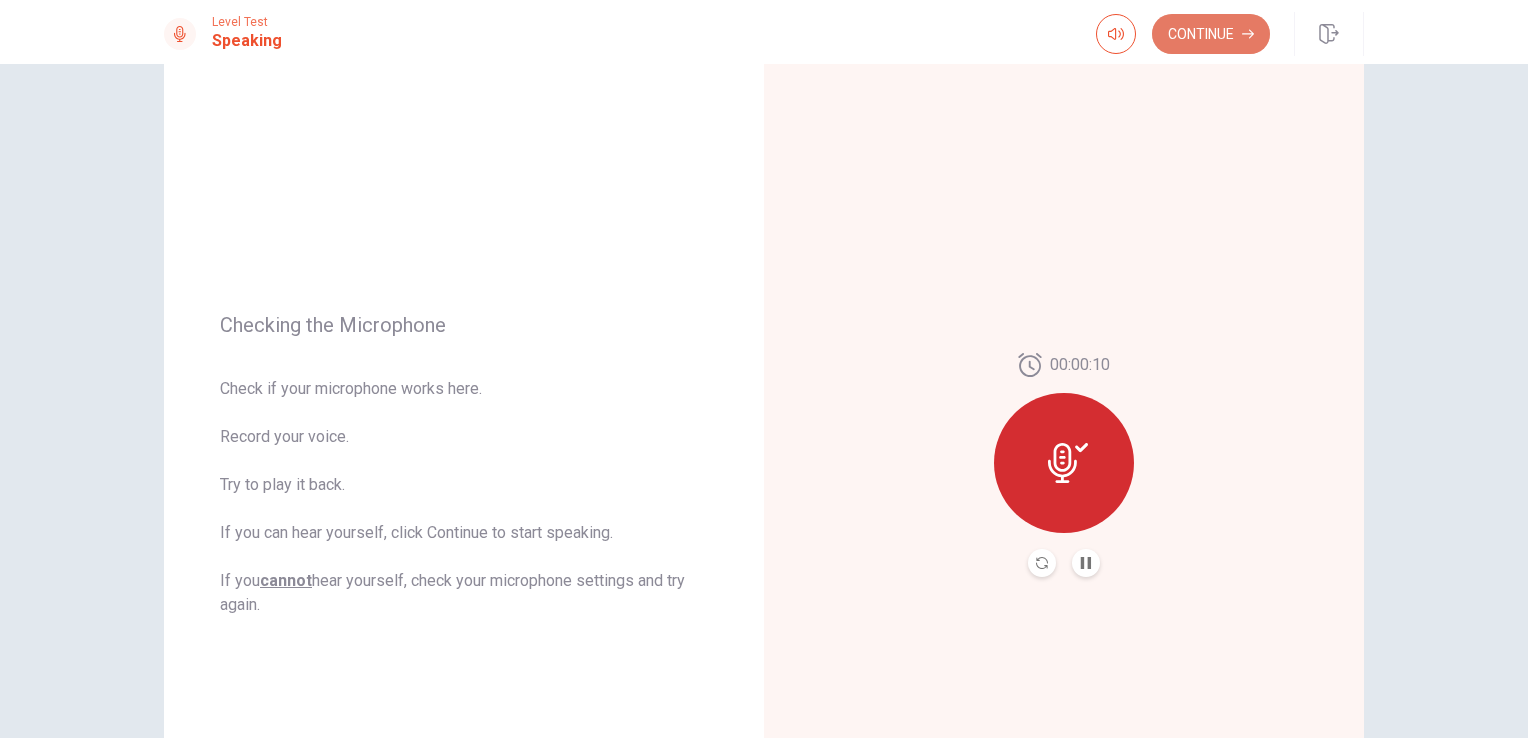 click on "Continue" at bounding box center (1211, 34) 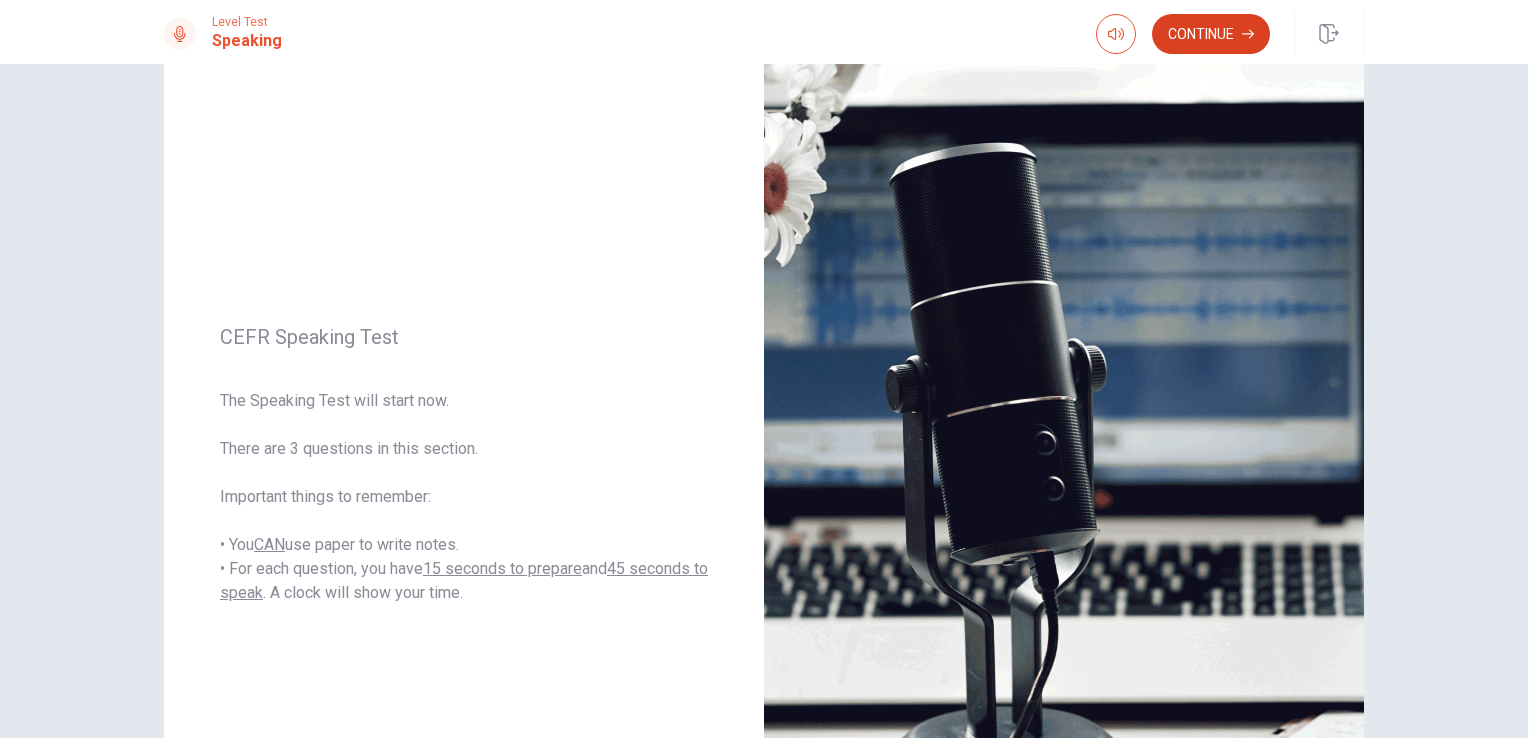 click on "Continue" at bounding box center (1211, 34) 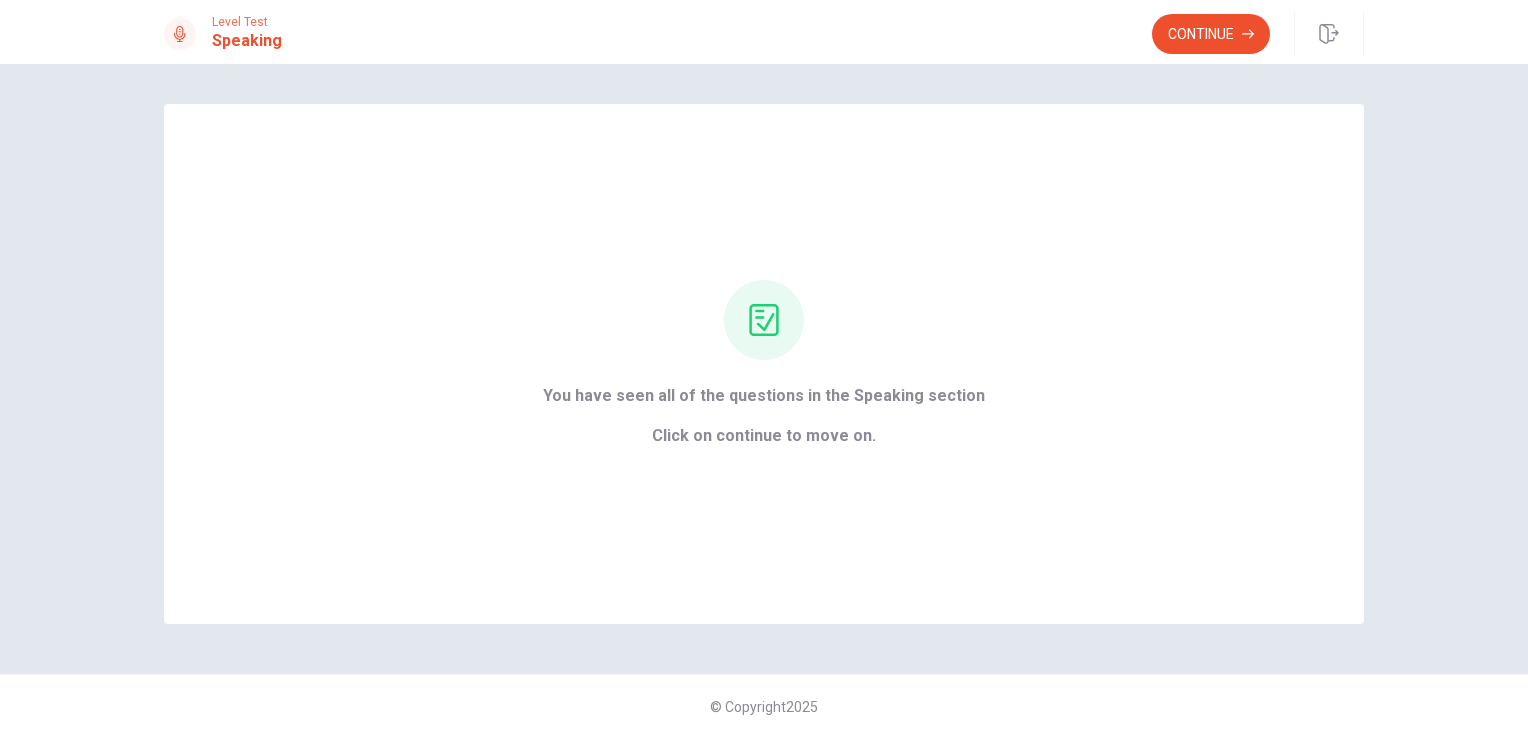 scroll, scrollTop: 0, scrollLeft: 0, axis: both 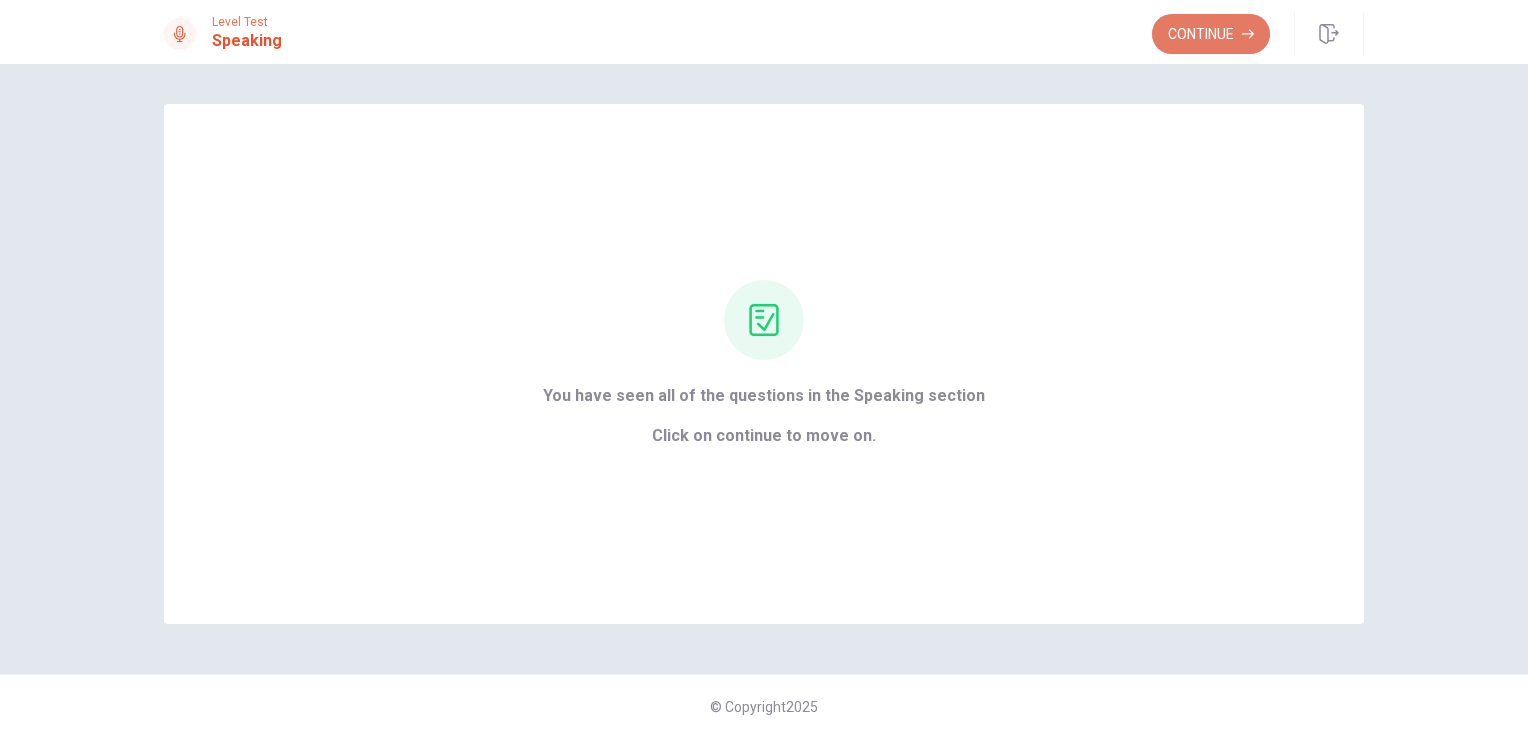 click on "Continue" at bounding box center (1211, 34) 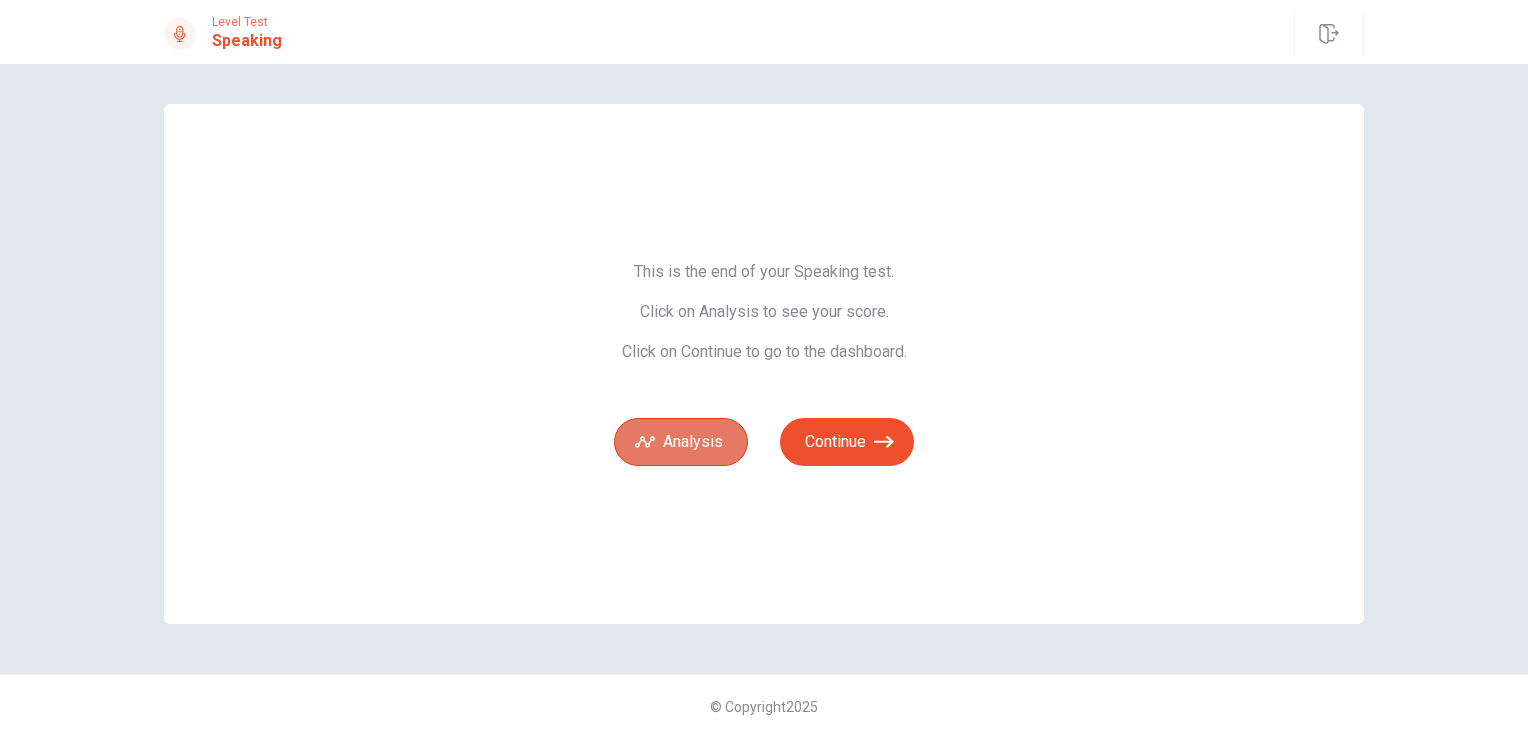 click on "Analysis" at bounding box center (681, 442) 